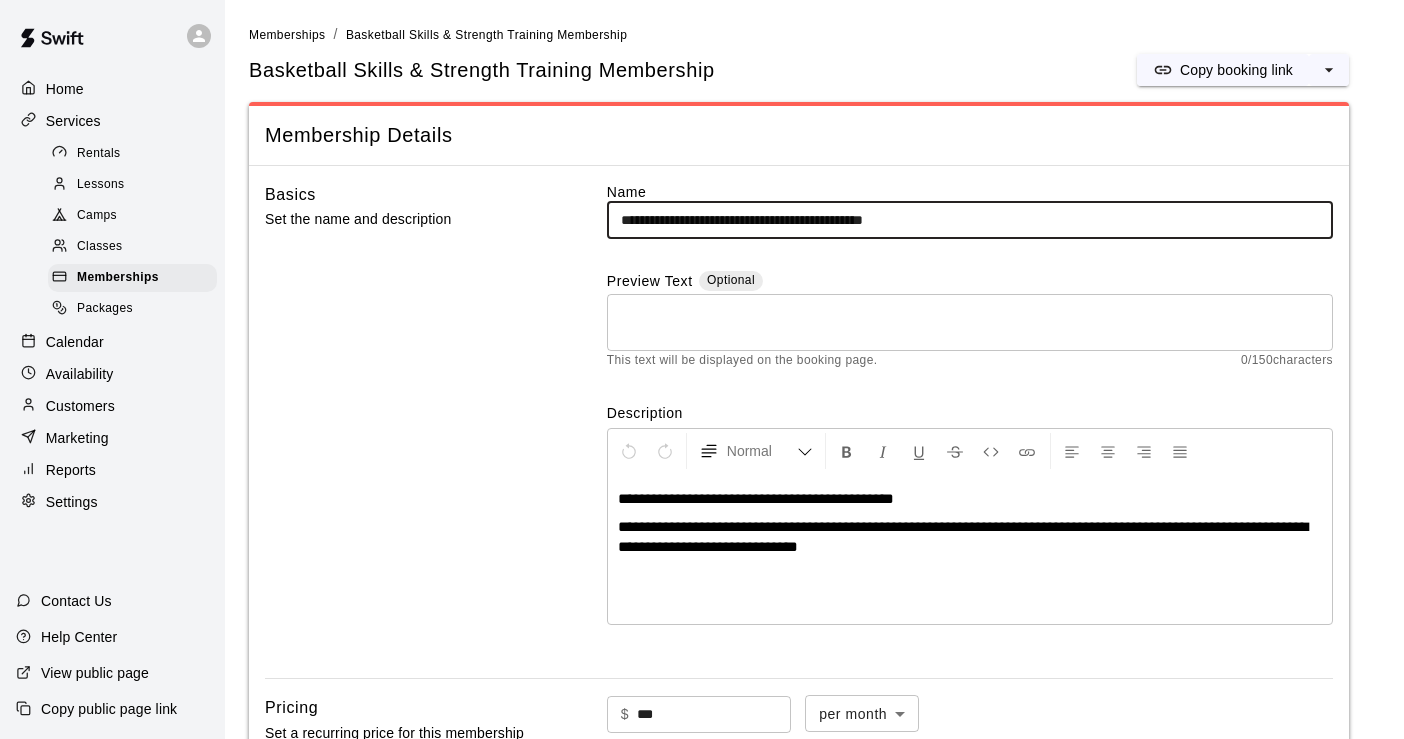 scroll, scrollTop: 0, scrollLeft: 0, axis: both 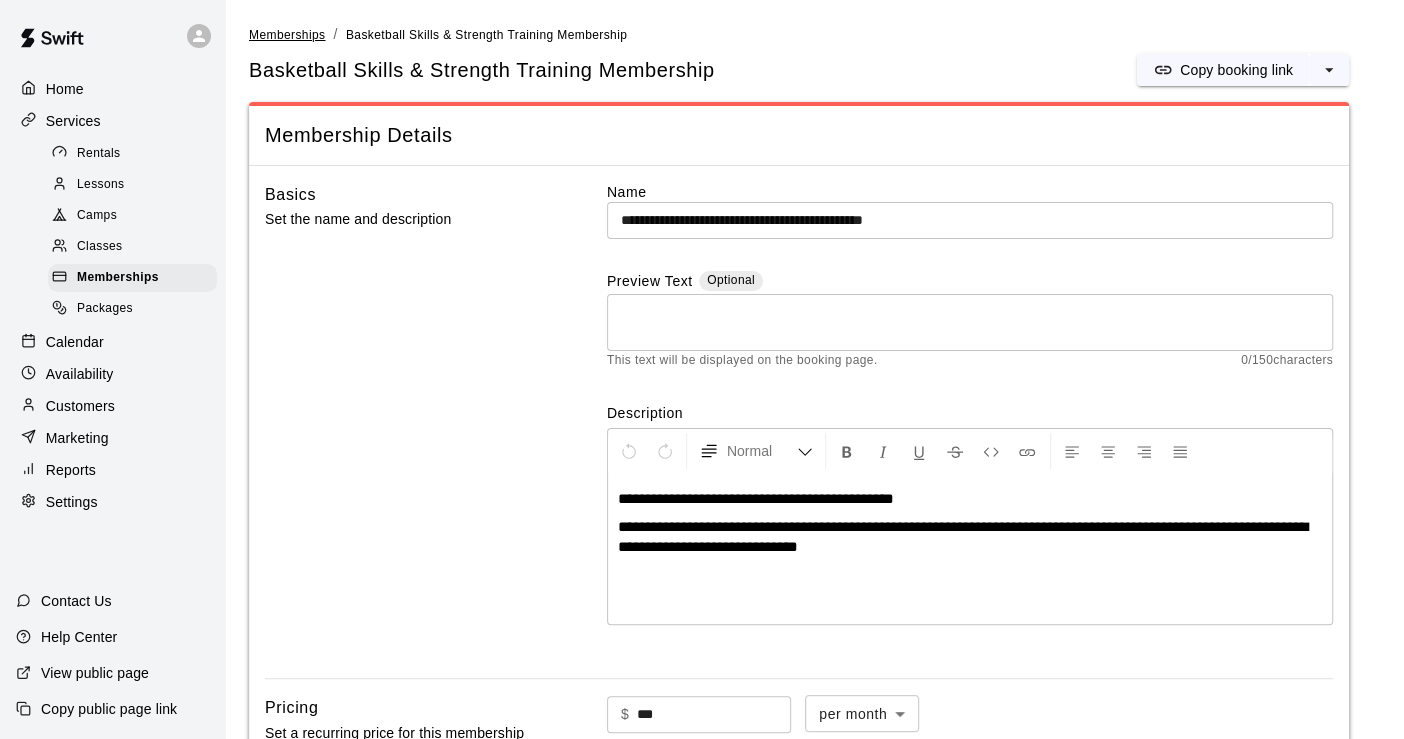 click on "Memberships" at bounding box center [287, 35] 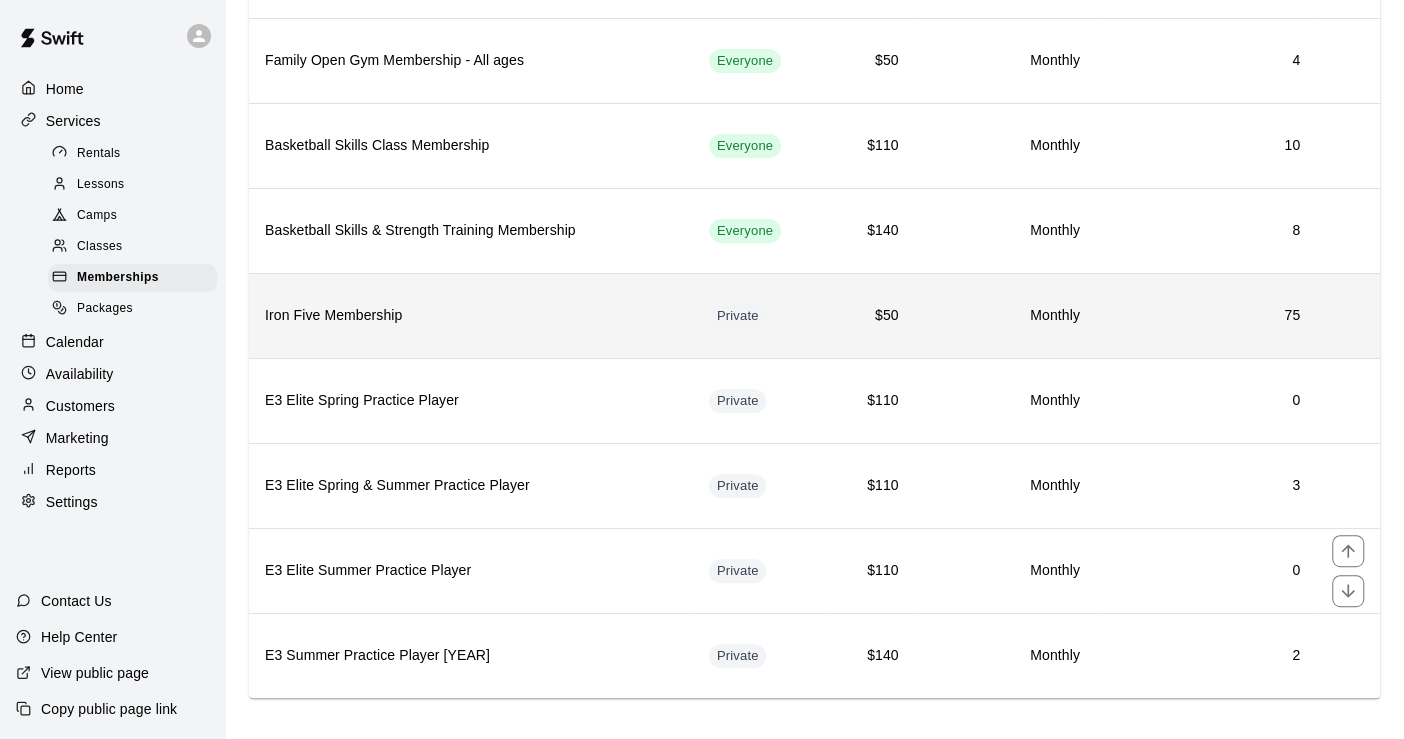 scroll, scrollTop: 354, scrollLeft: 0, axis: vertical 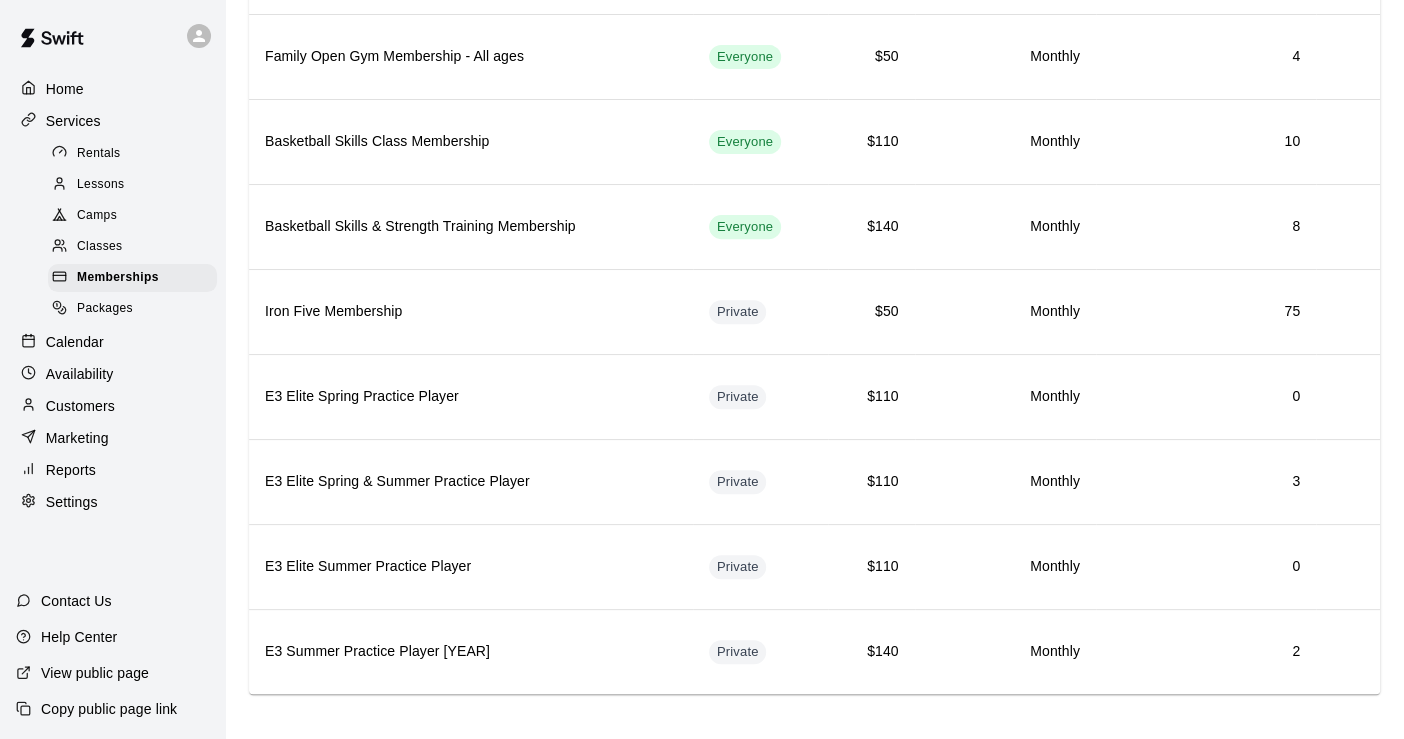 click on "Camps" at bounding box center [97, 216] 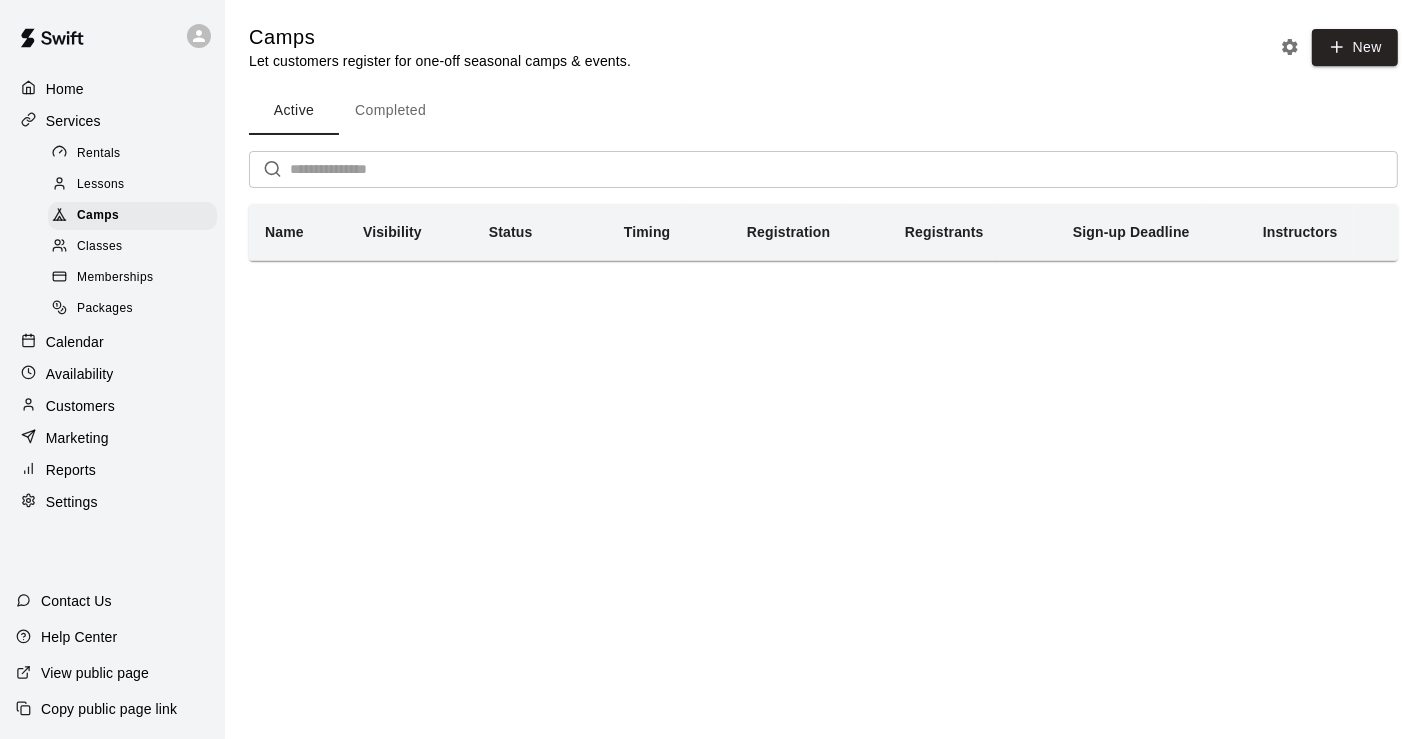 click on "Classes" at bounding box center (99, 247) 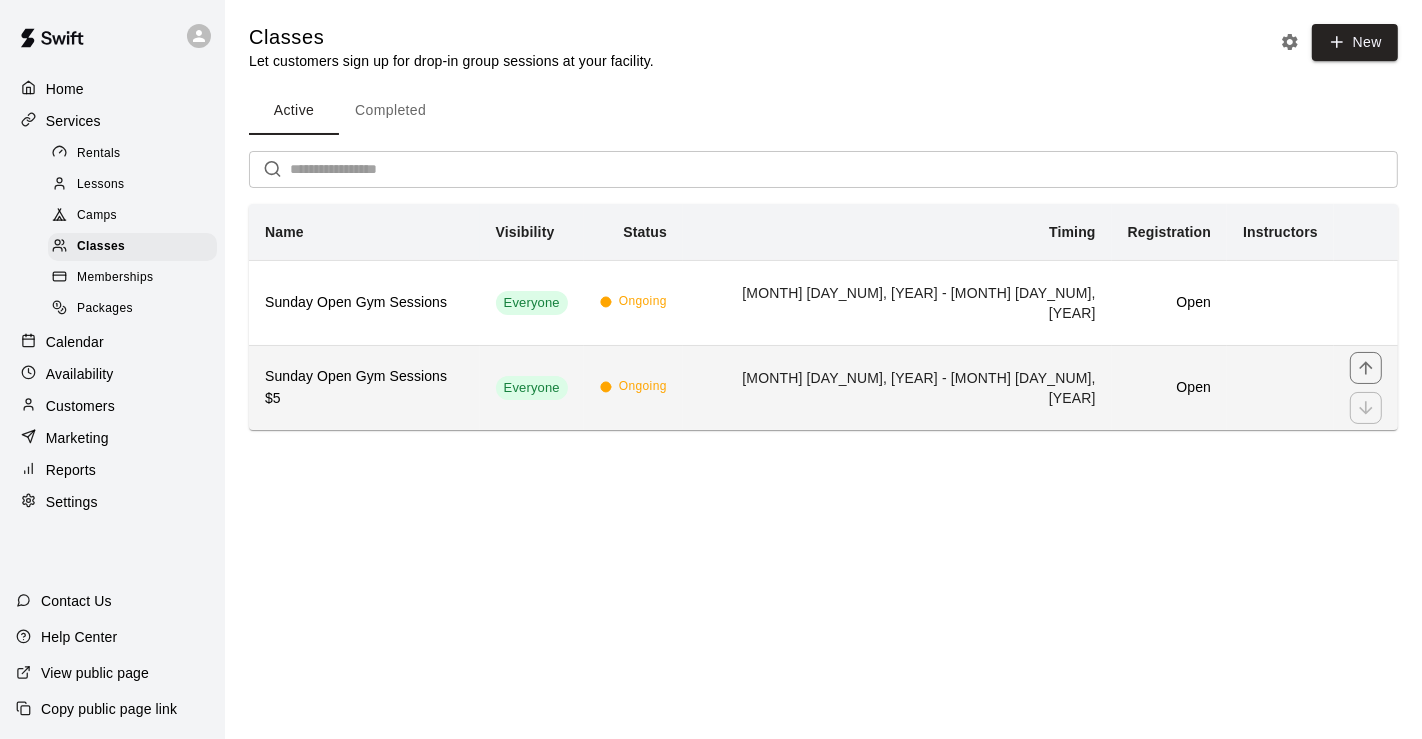 click on "Sunday Open Gym Sessions $5" at bounding box center [364, 387] 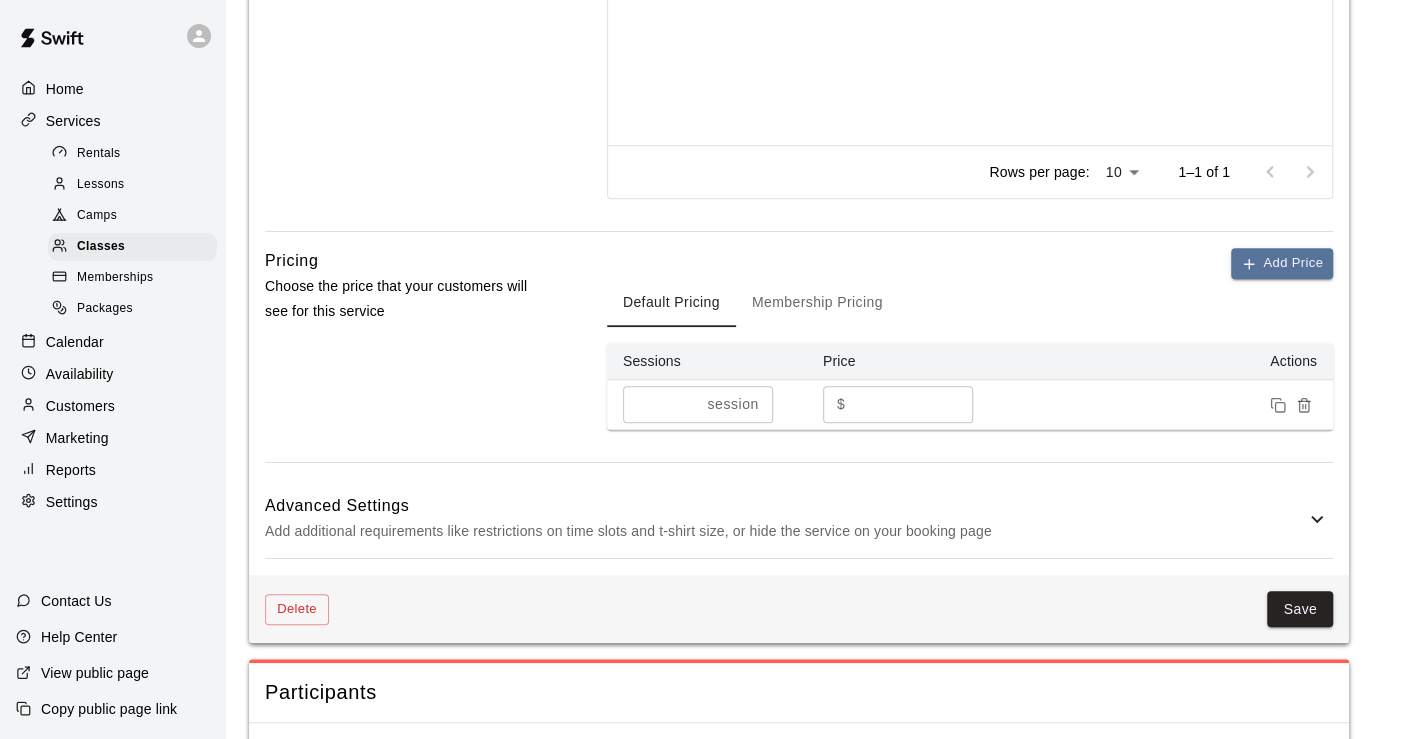 scroll, scrollTop: 996, scrollLeft: 0, axis: vertical 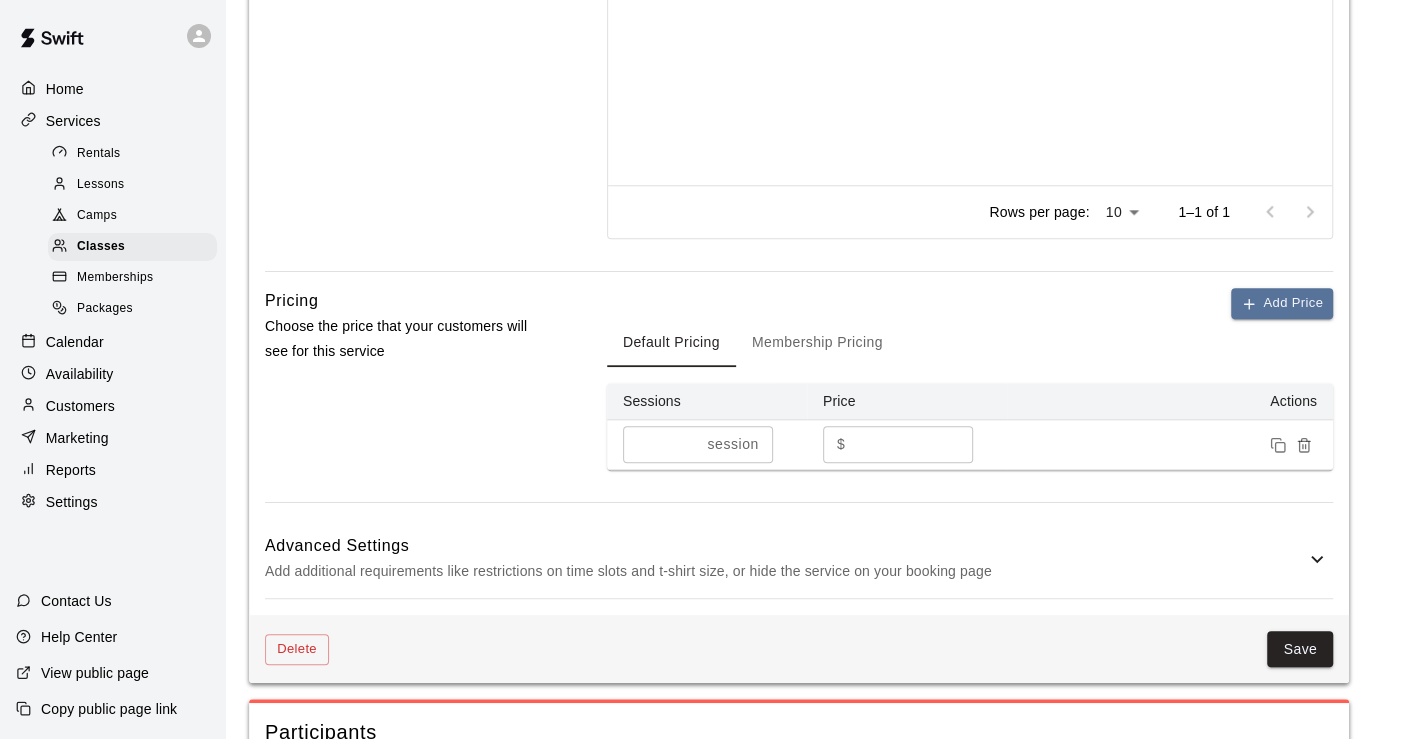 click on "Membership Pricing" at bounding box center (817, 343) 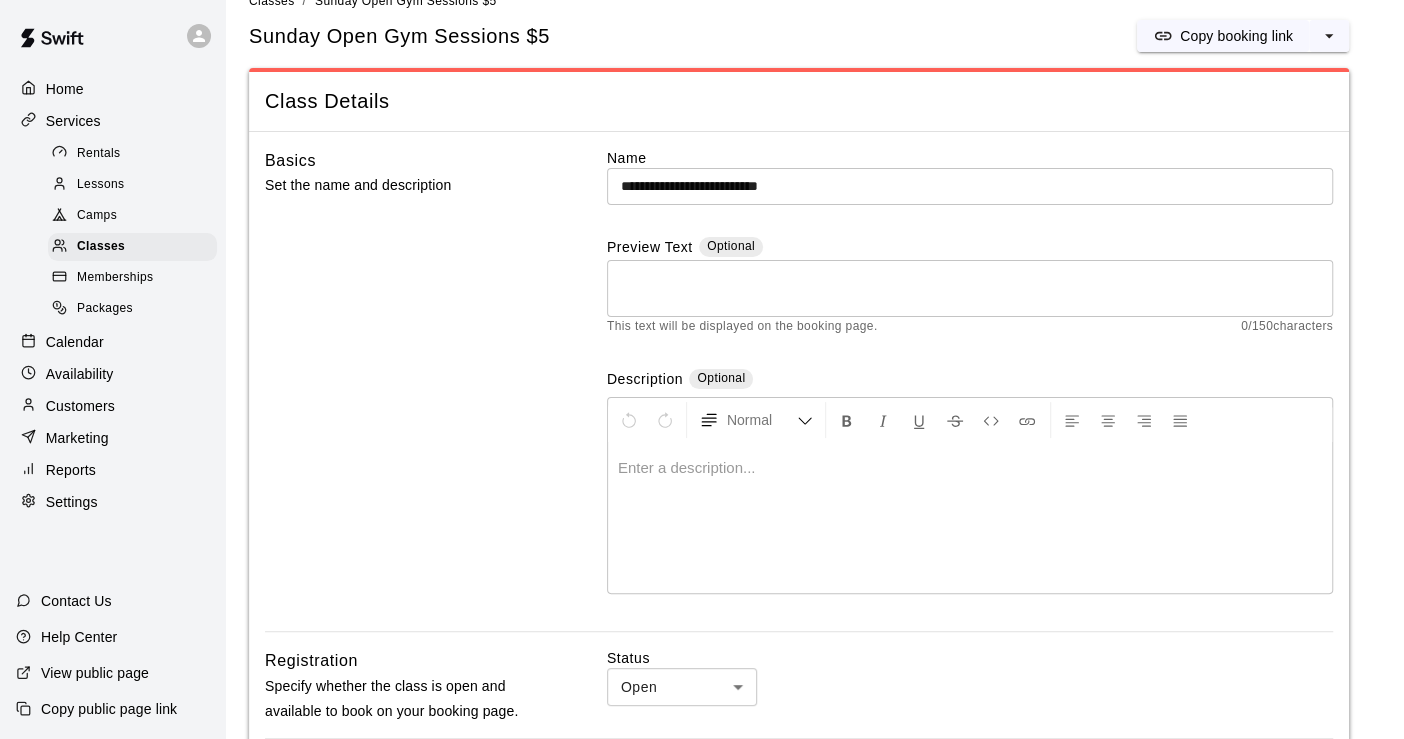 scroll, scrollTop: 0, scrollLeft: 0, axis: both 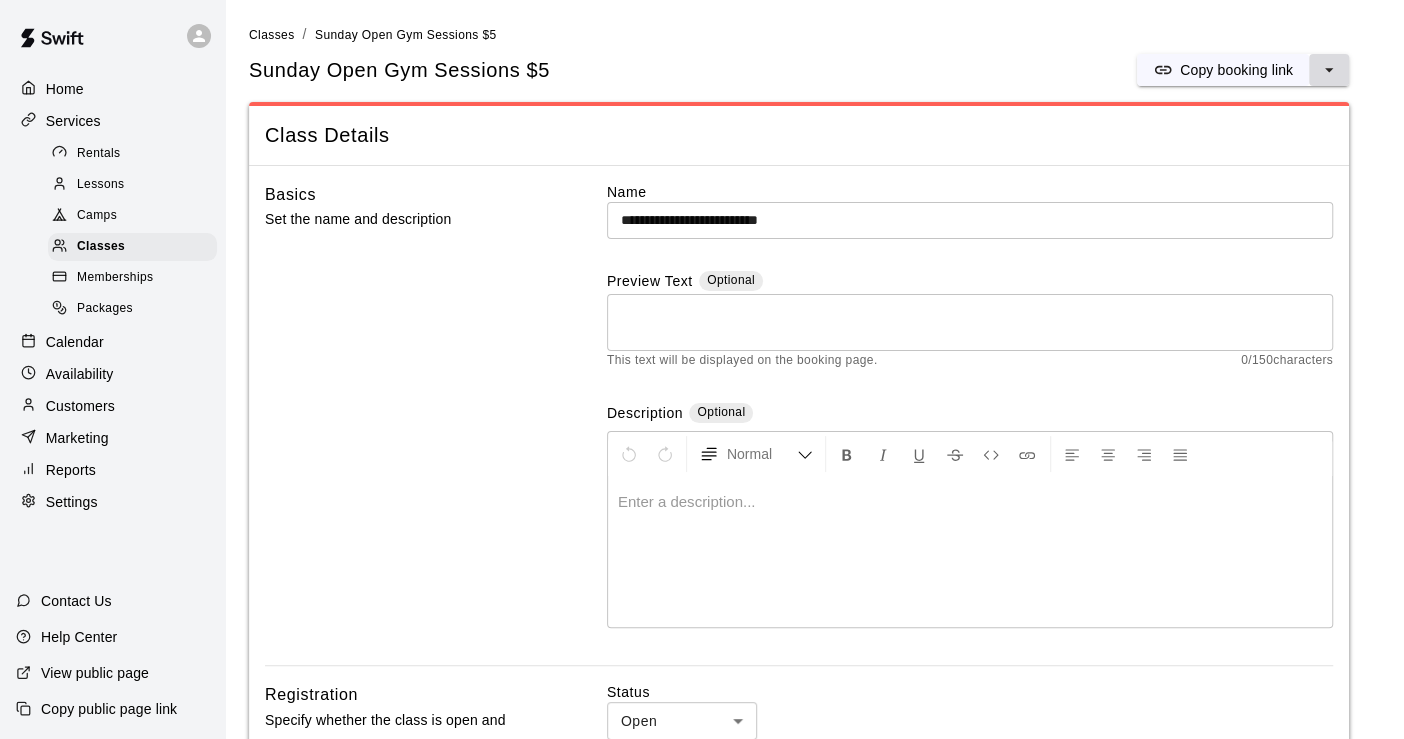 click 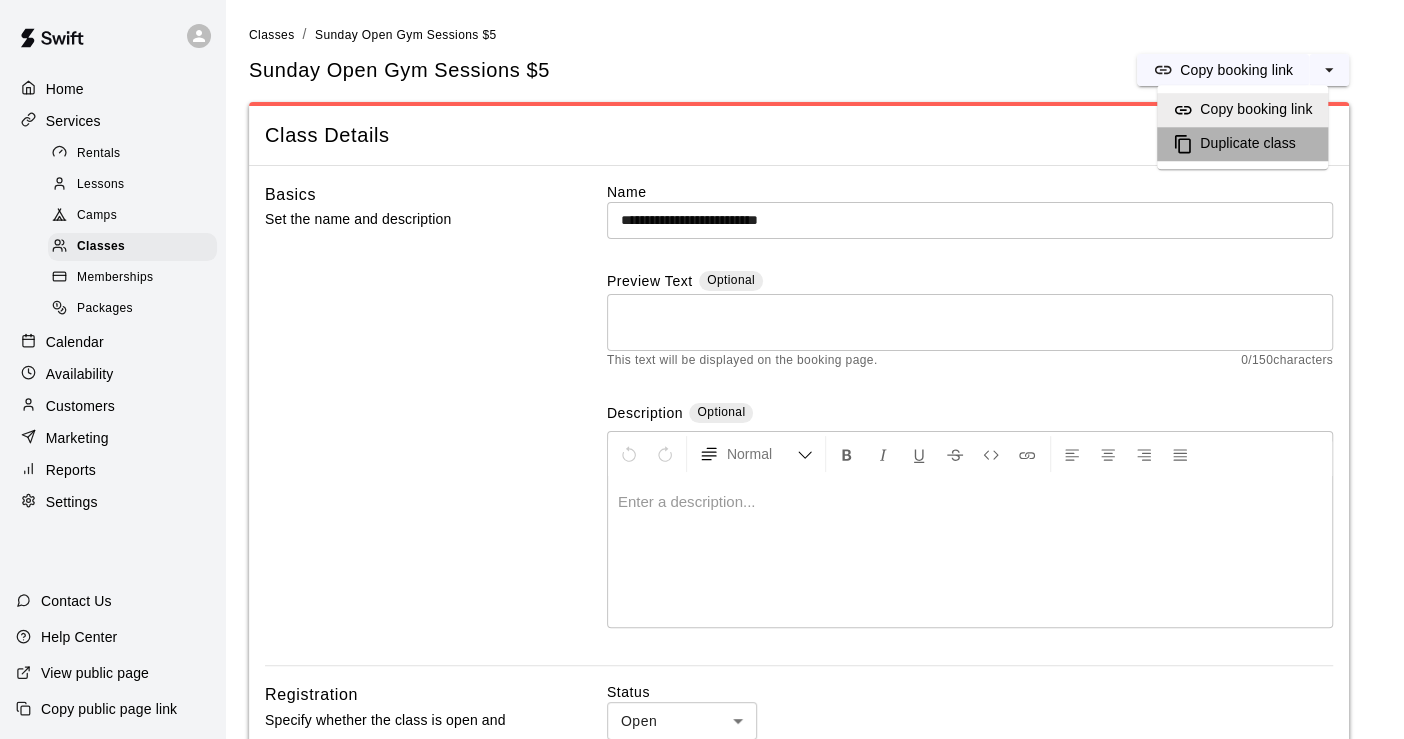 click on "Duplicate class" at bounding box center [1248, 144] 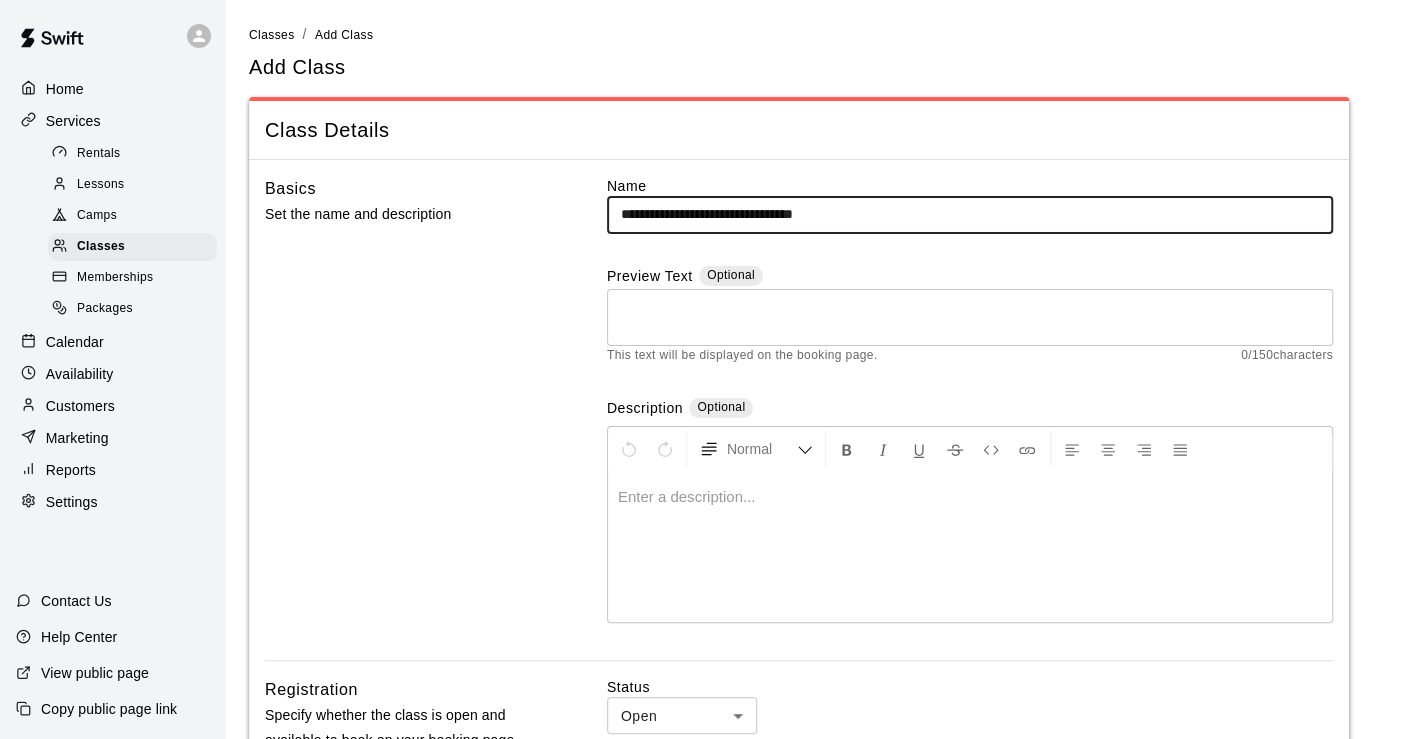 drag, startPoint x: 809, startPoint y: 213, endPoint x: 369, endPoint y: 204, distance: 440.09204 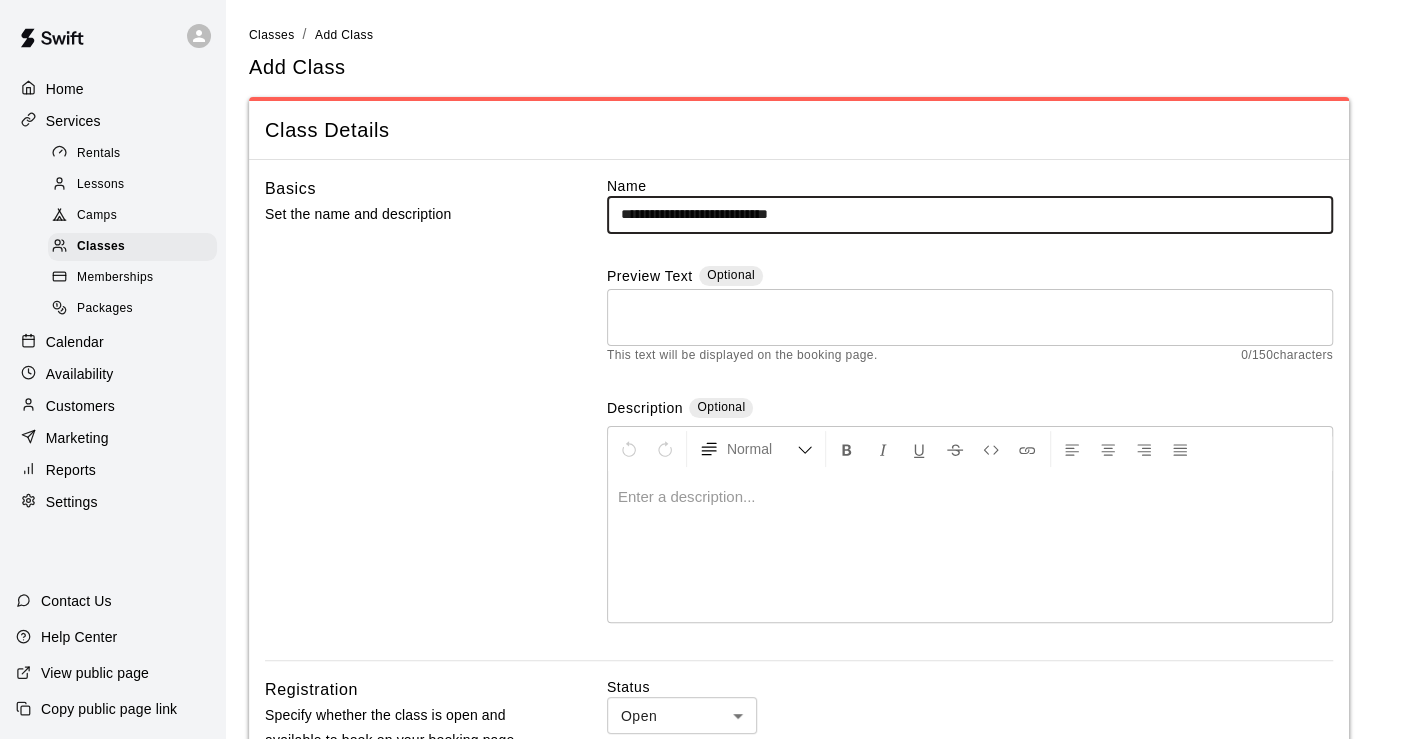 type on "**********" 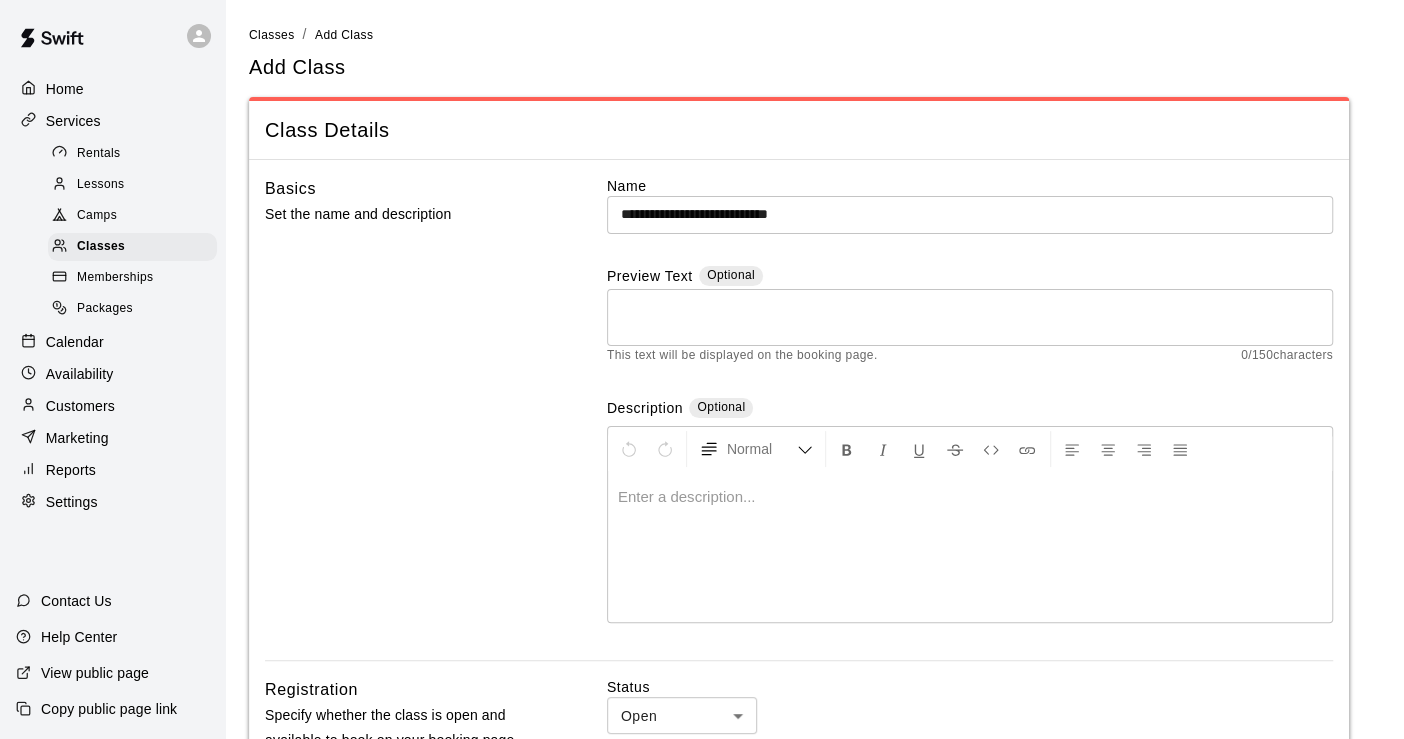 click on "Basics Set the name and description" at bounding box center [404, 418] 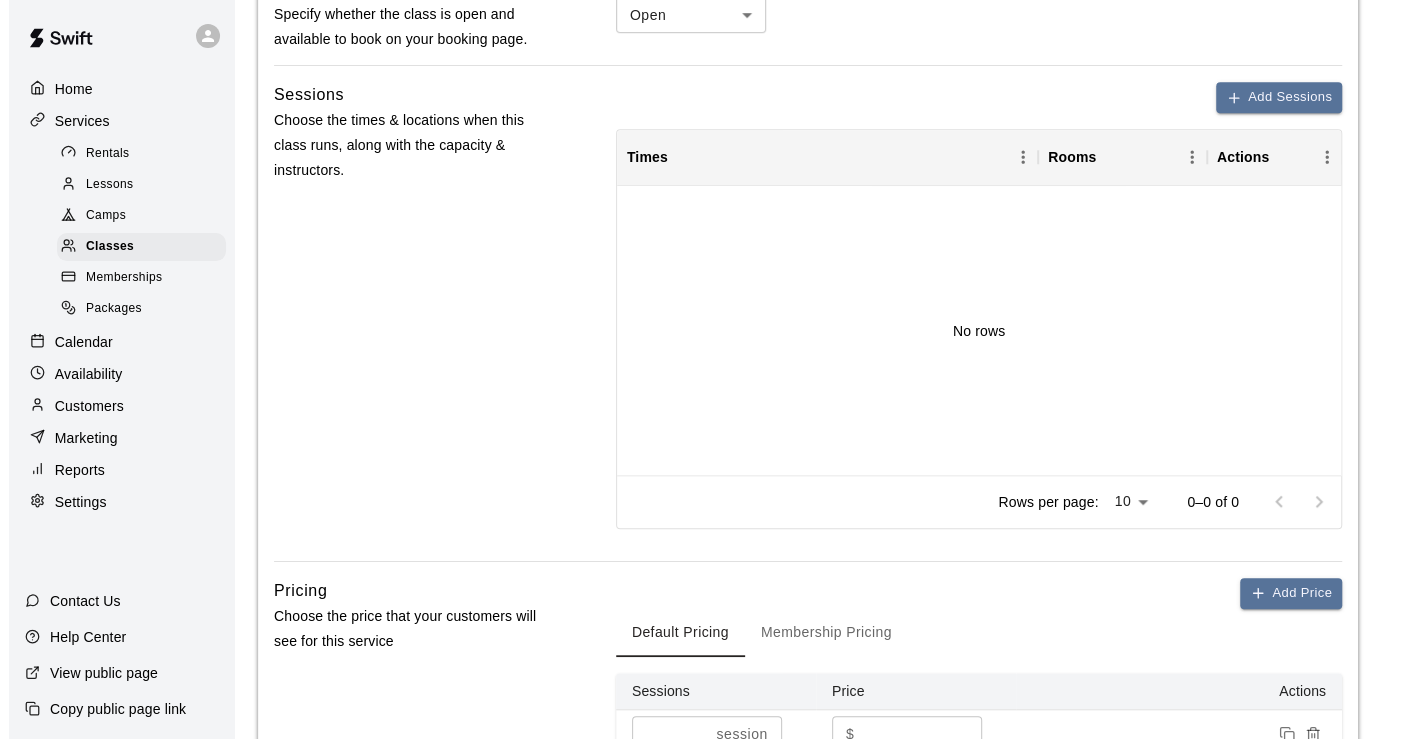 scroll, scrollTop: 666, scrollLeft: 0, axis: vertical 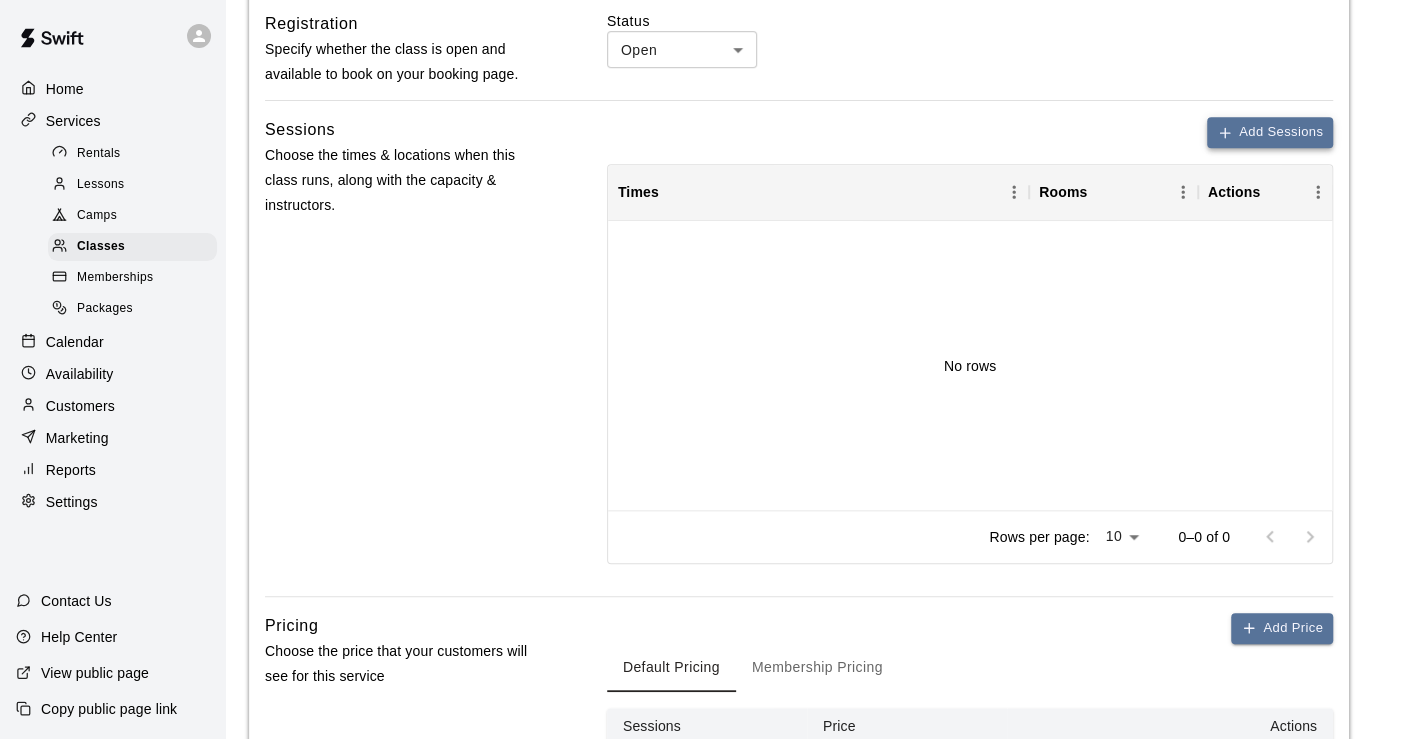 click on "Add Sessions" at bounding box center [1270, 132] 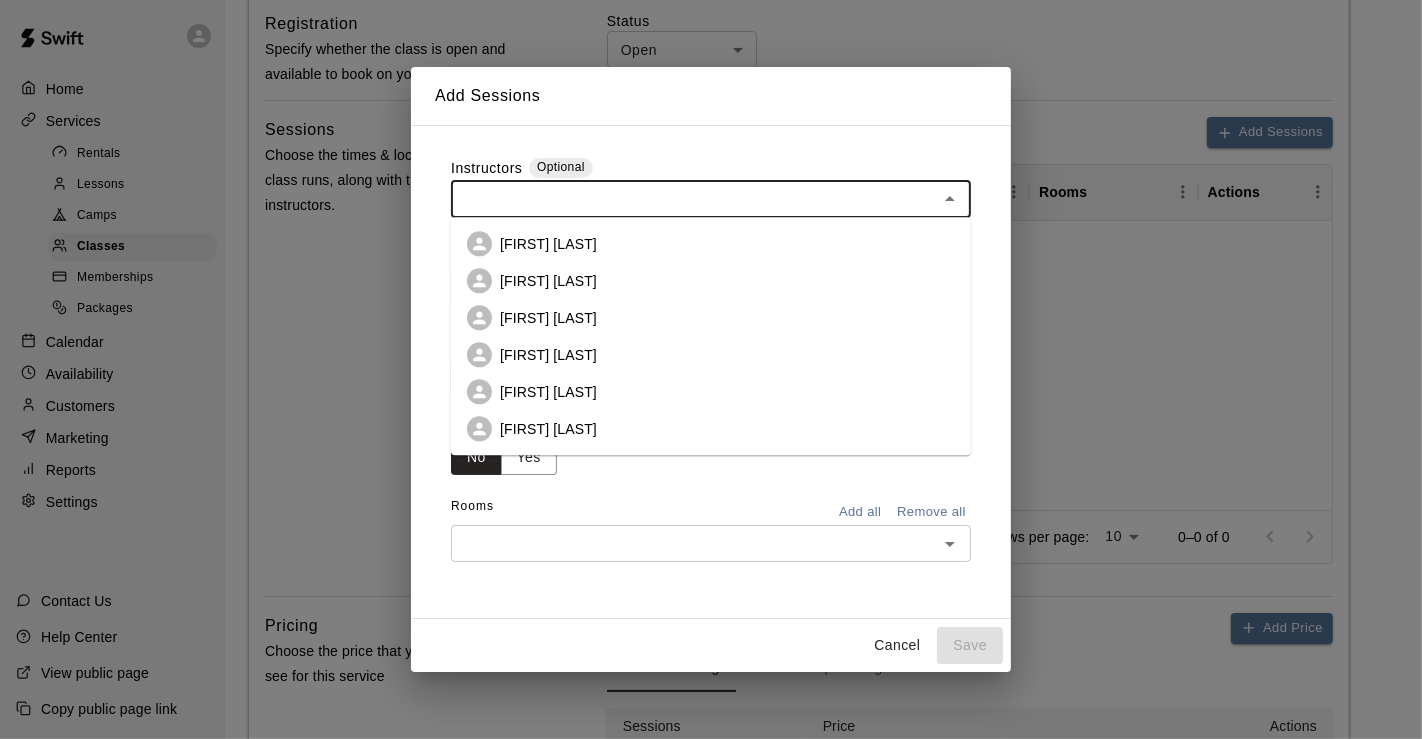click at bounding box center (694, 199) 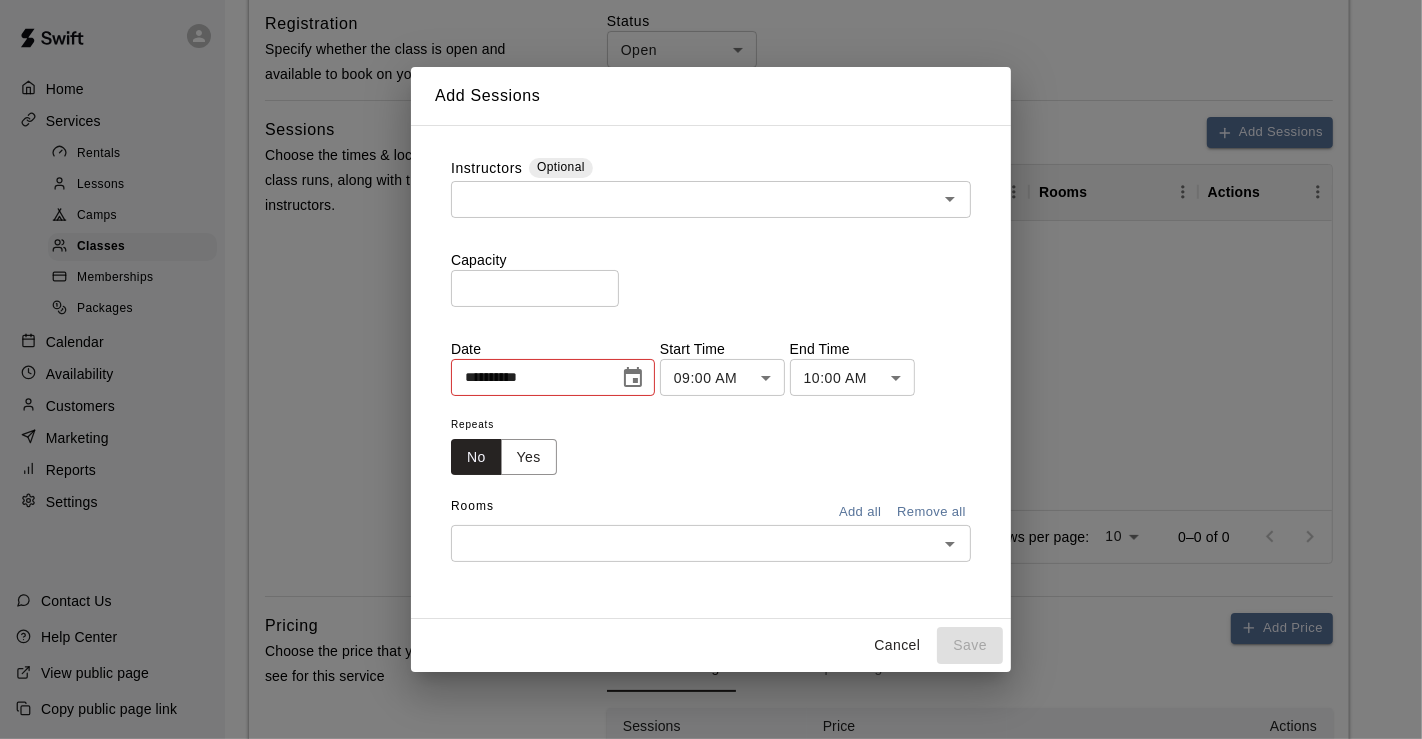 click on "Instructors Optional" at bounding box center (711, 169) 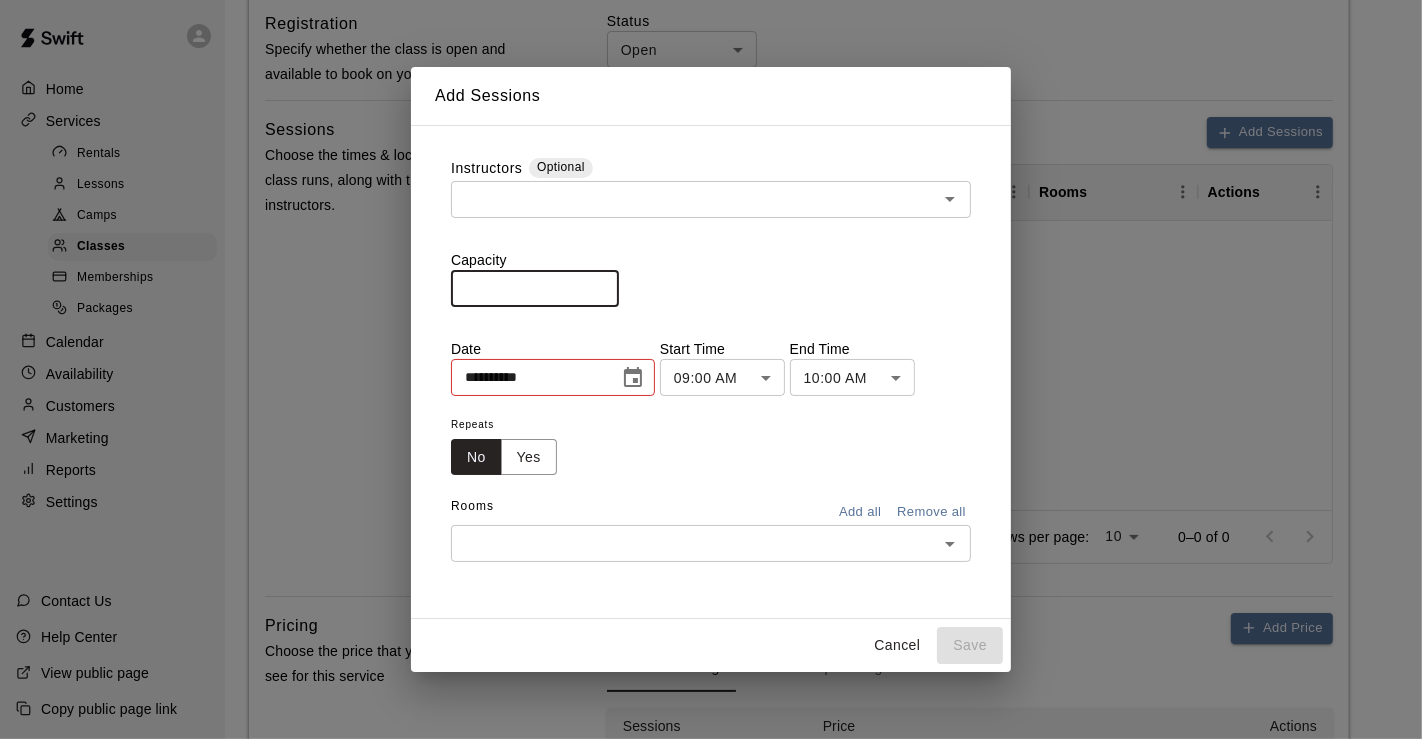 click on "*" at bounding box center (535, 288) 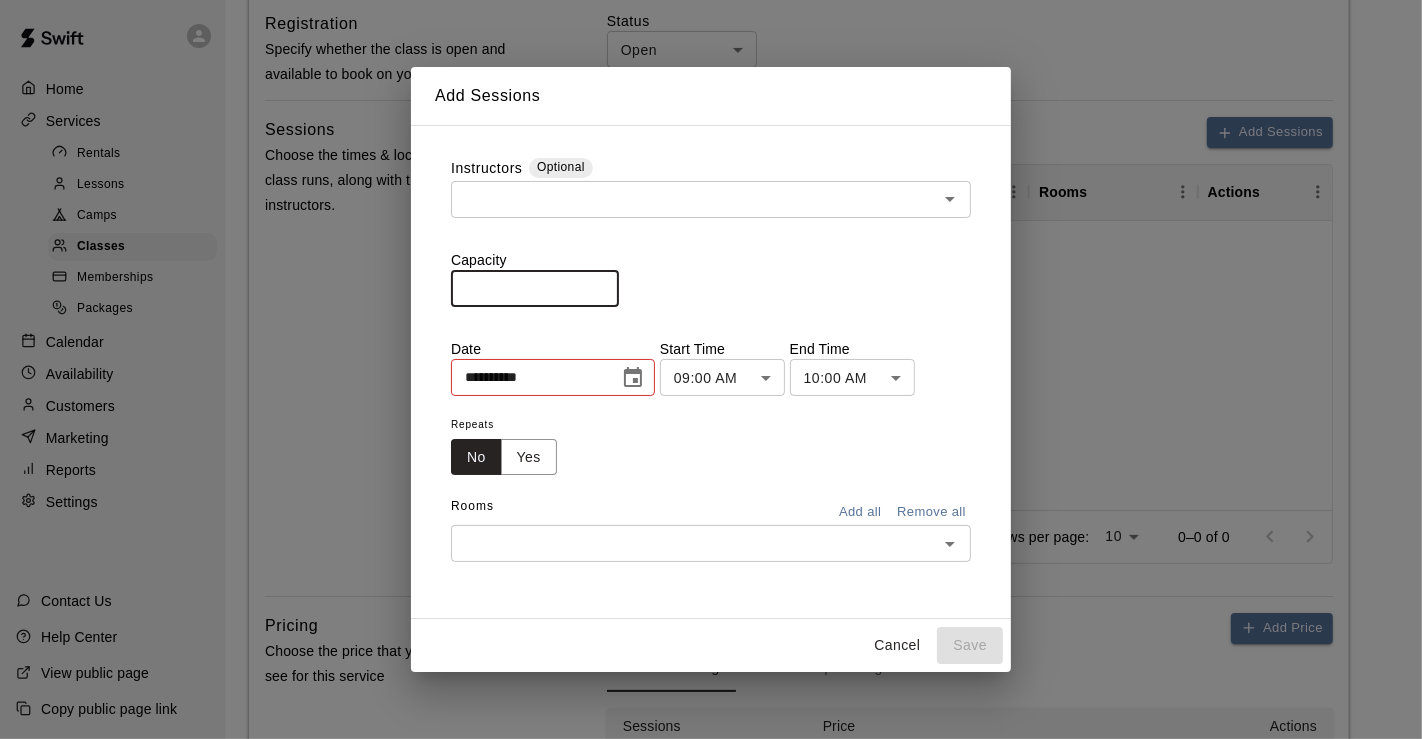 click on "**" at bounding box center (535, 288) 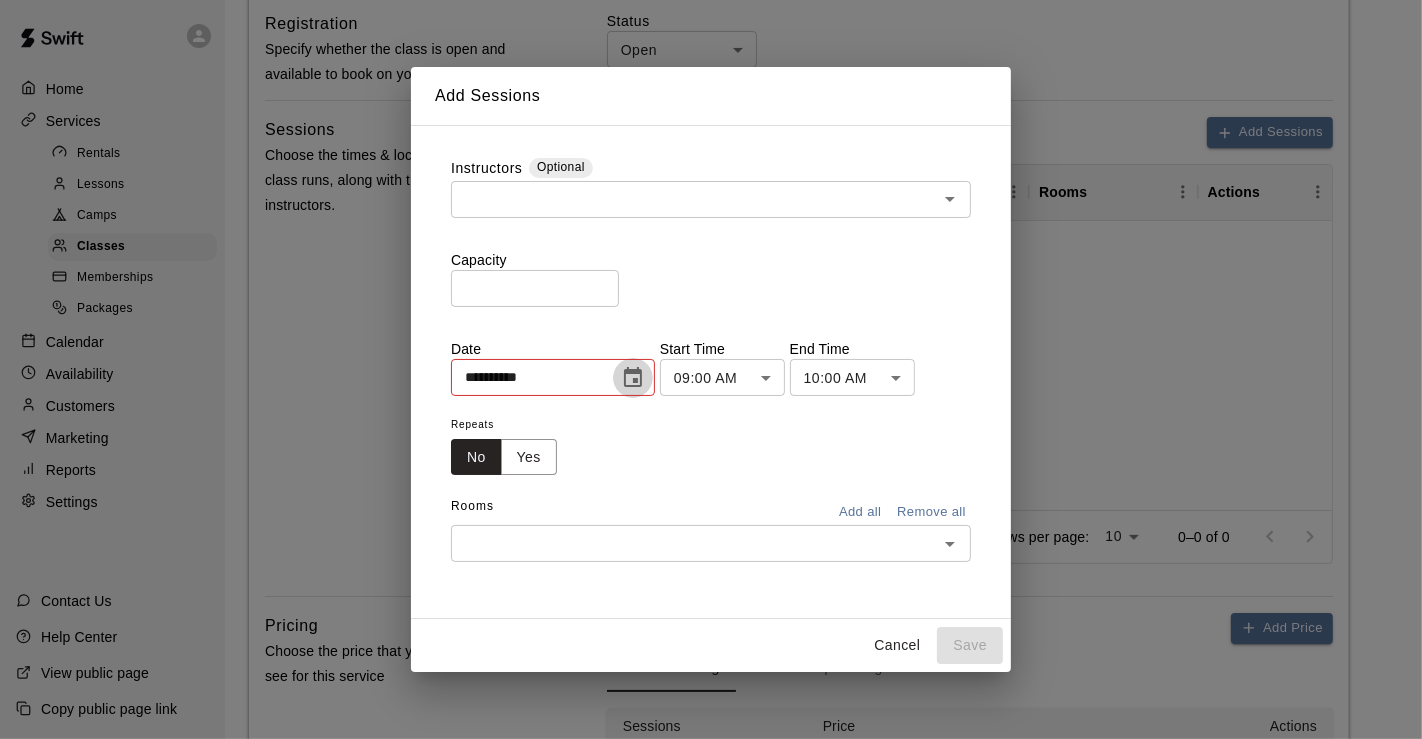click 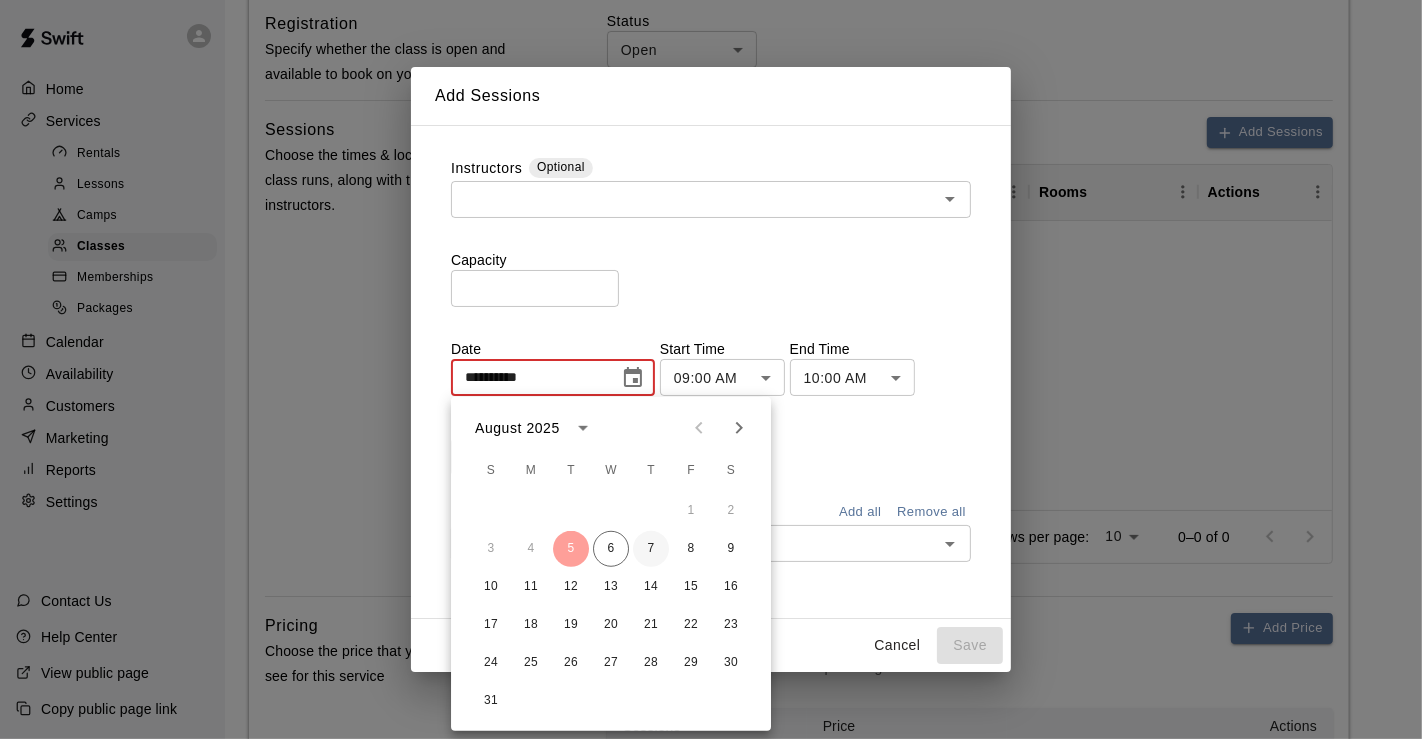 click on "7" at bounding box center (651, 549) 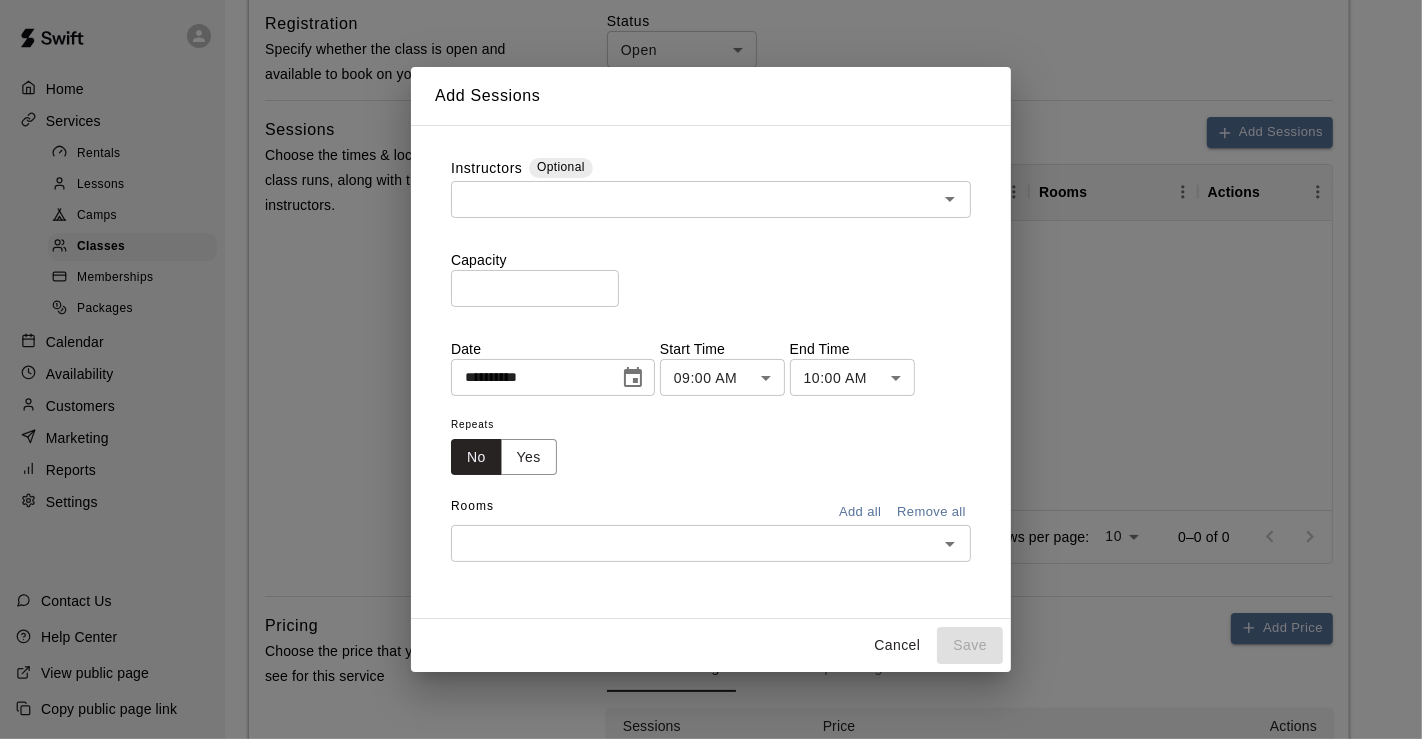 click on "**********" at bounding box center (711, 183) 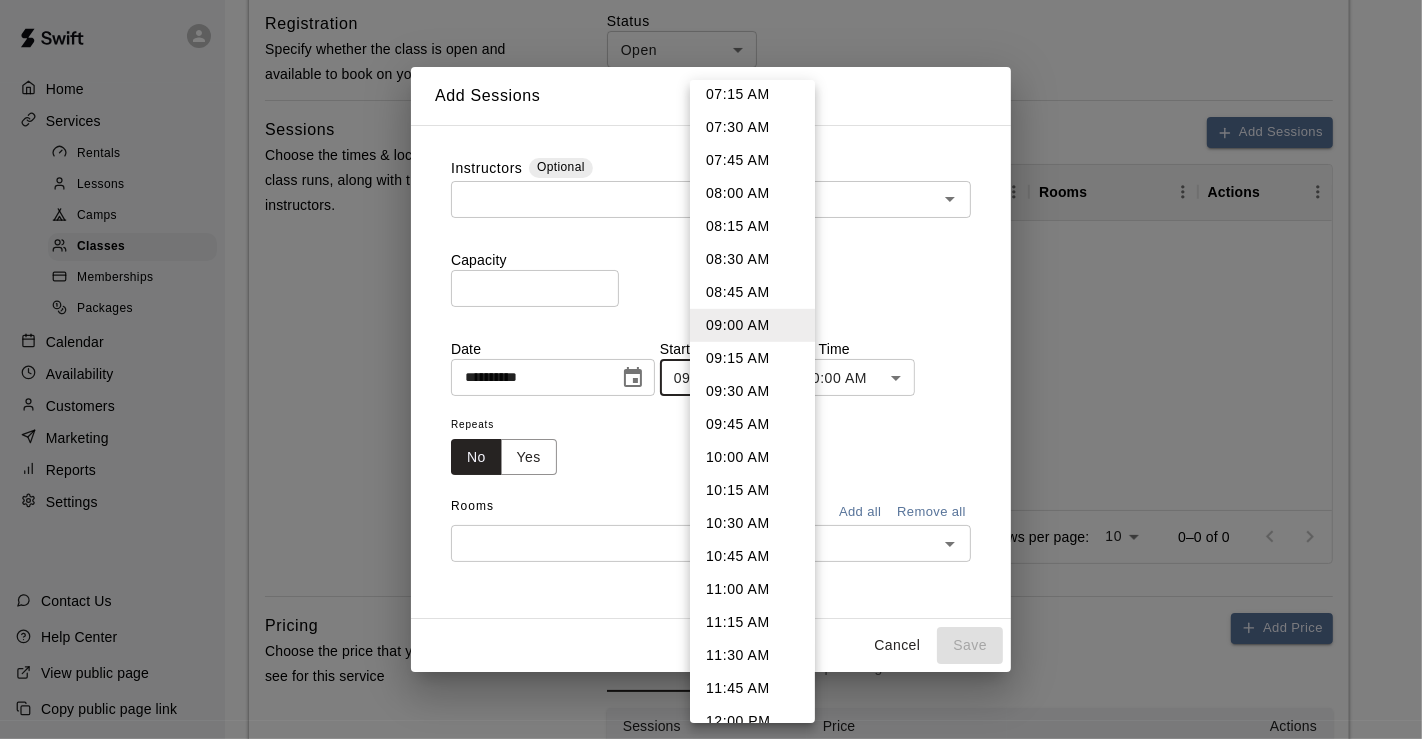 scroll, scrollTop: 1002, scrollLeft: 0, axis: vertical 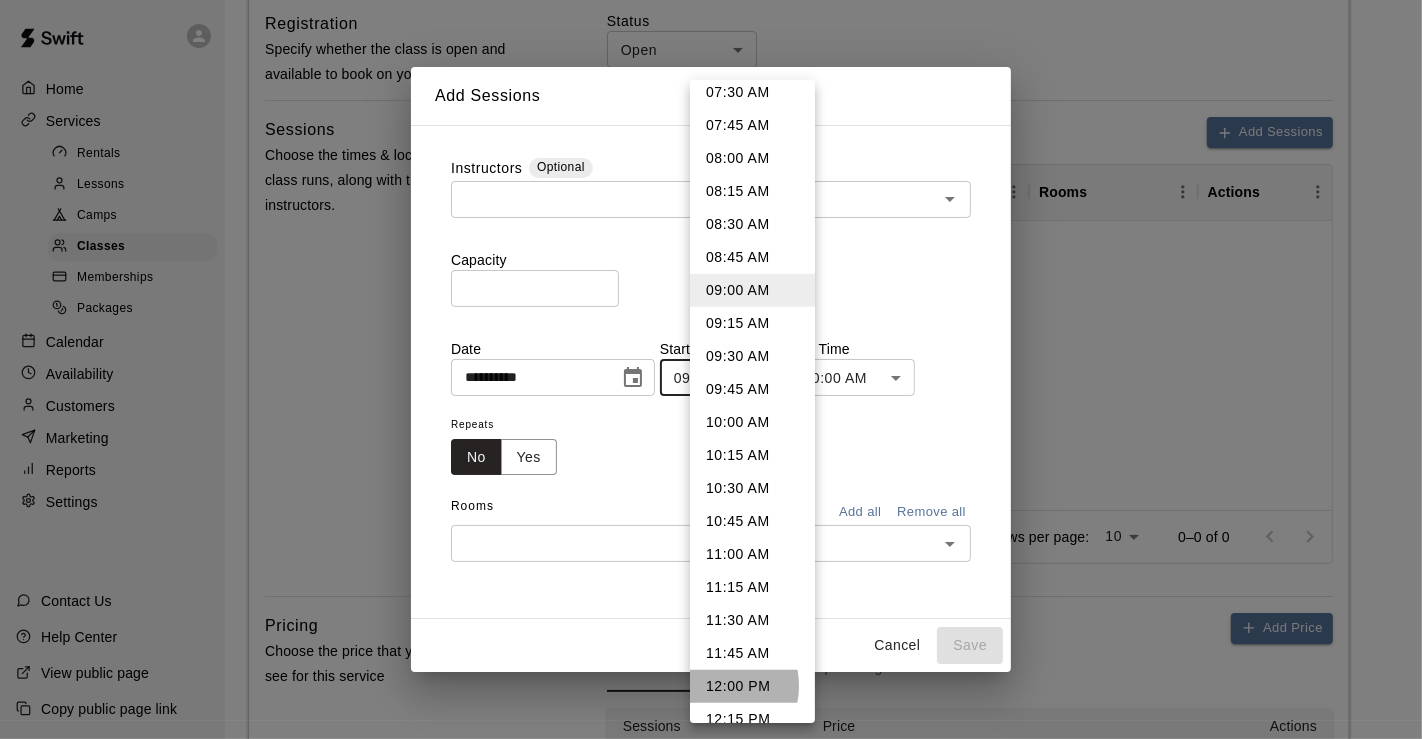click on "12:00 PM" at bounding box center (752, 686) 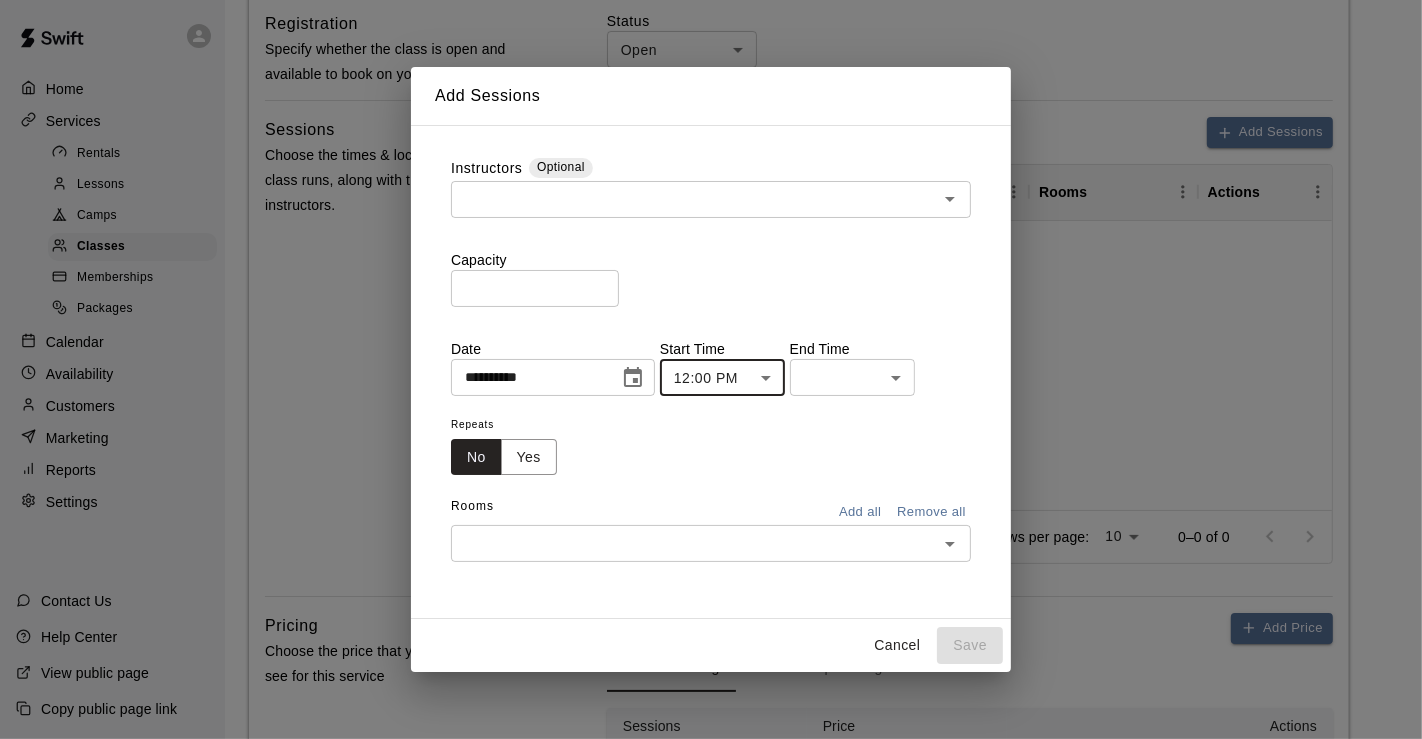 click on "**********" at bounding box center (711, 183) 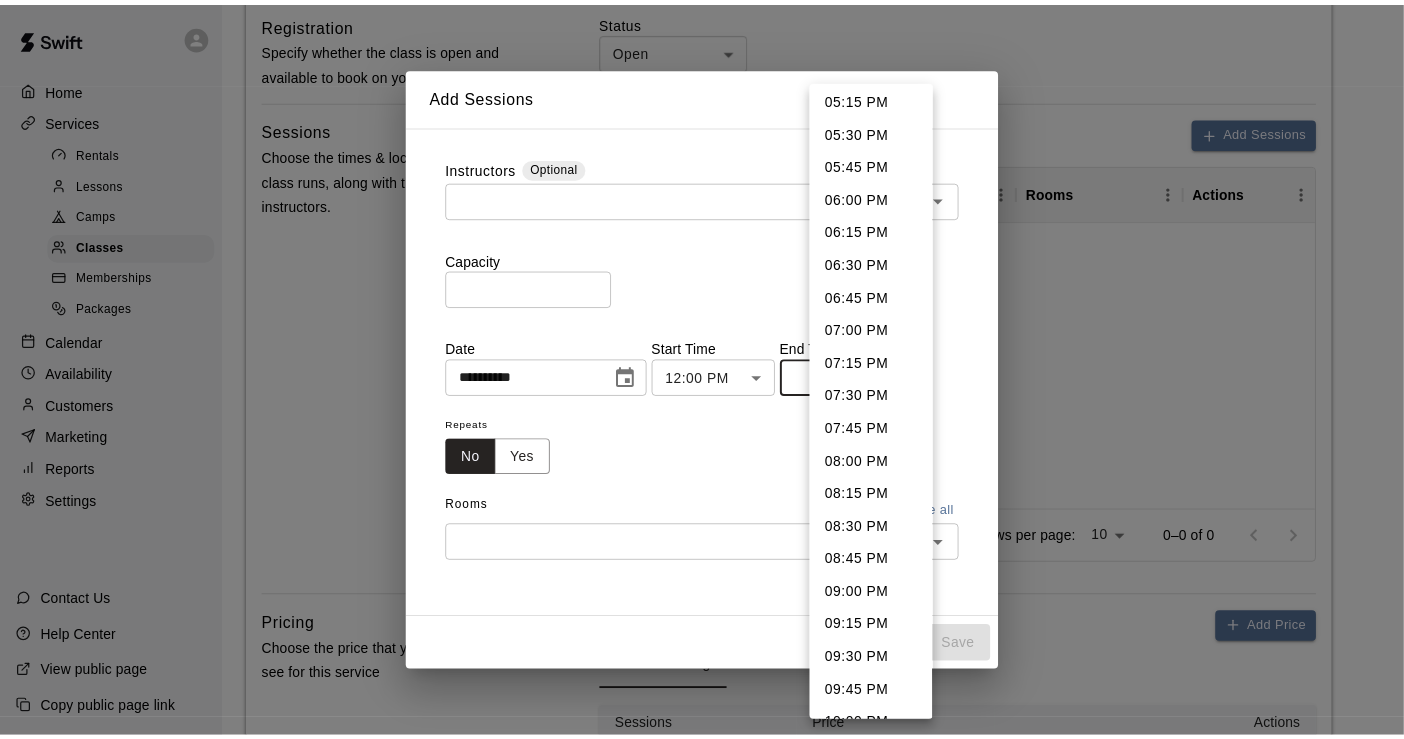 scroll, scrollTop: 777, scrollLeft: 0, axis: vertical 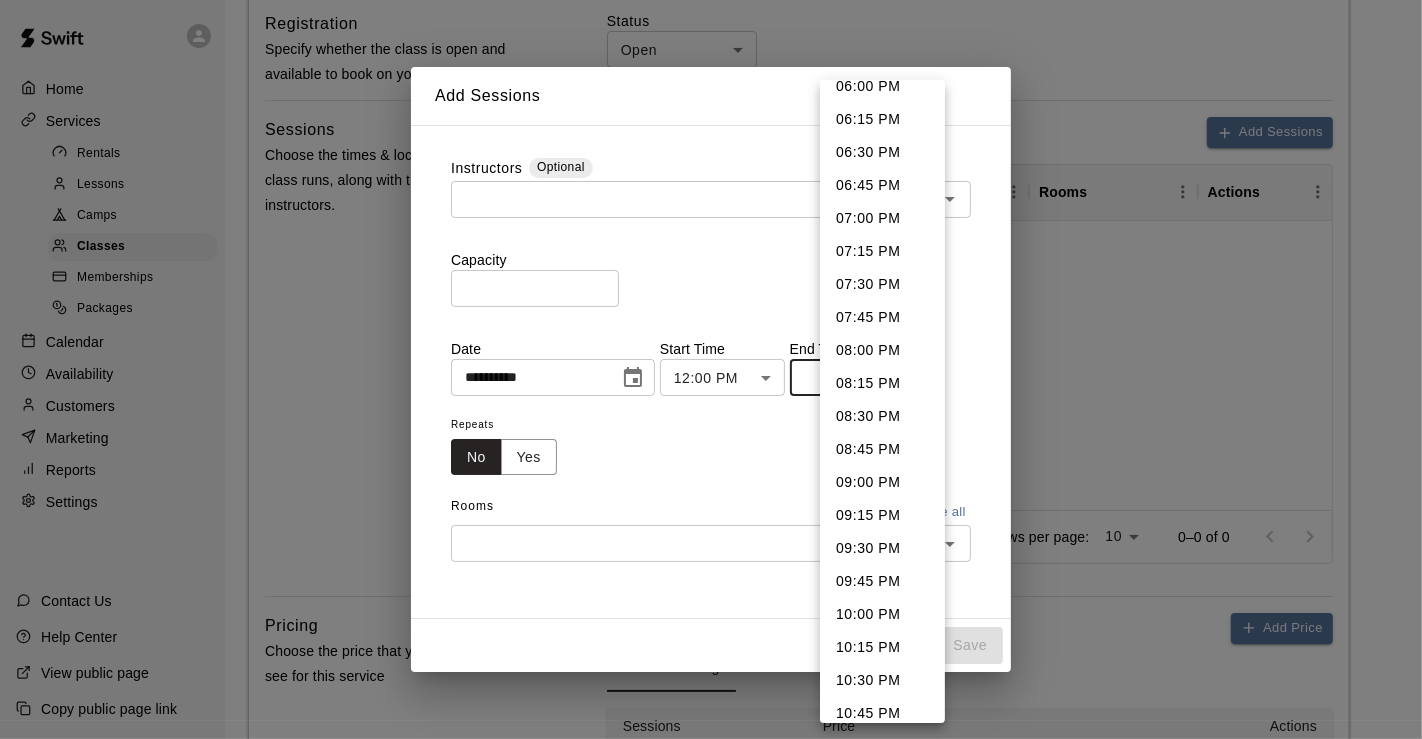 click on "10:00 PM" at bounding box center (882, 614) 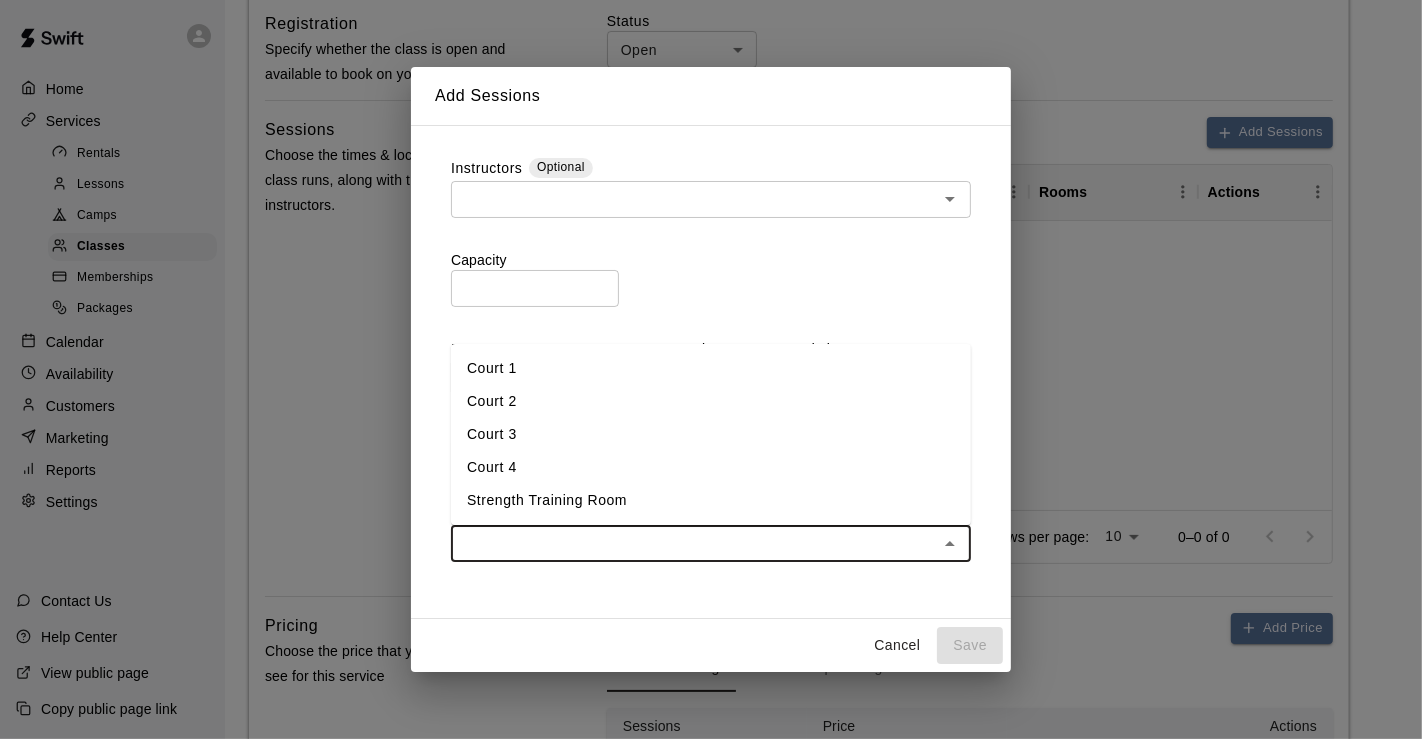 click at bounding box center (694, 543) 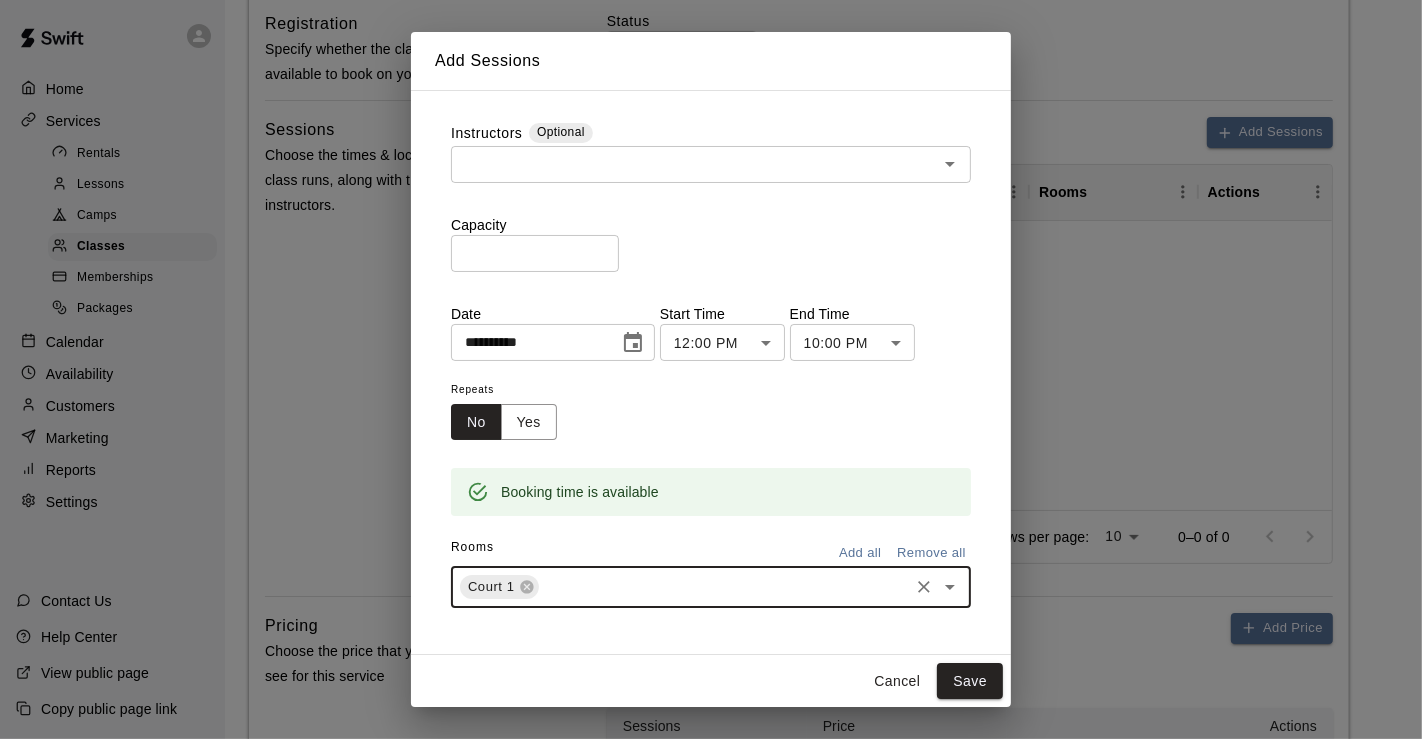 drag, startPoint x: 762, startPoint y: 431, endPoint x: 777, endPoint y: 438, distance: 16.552946 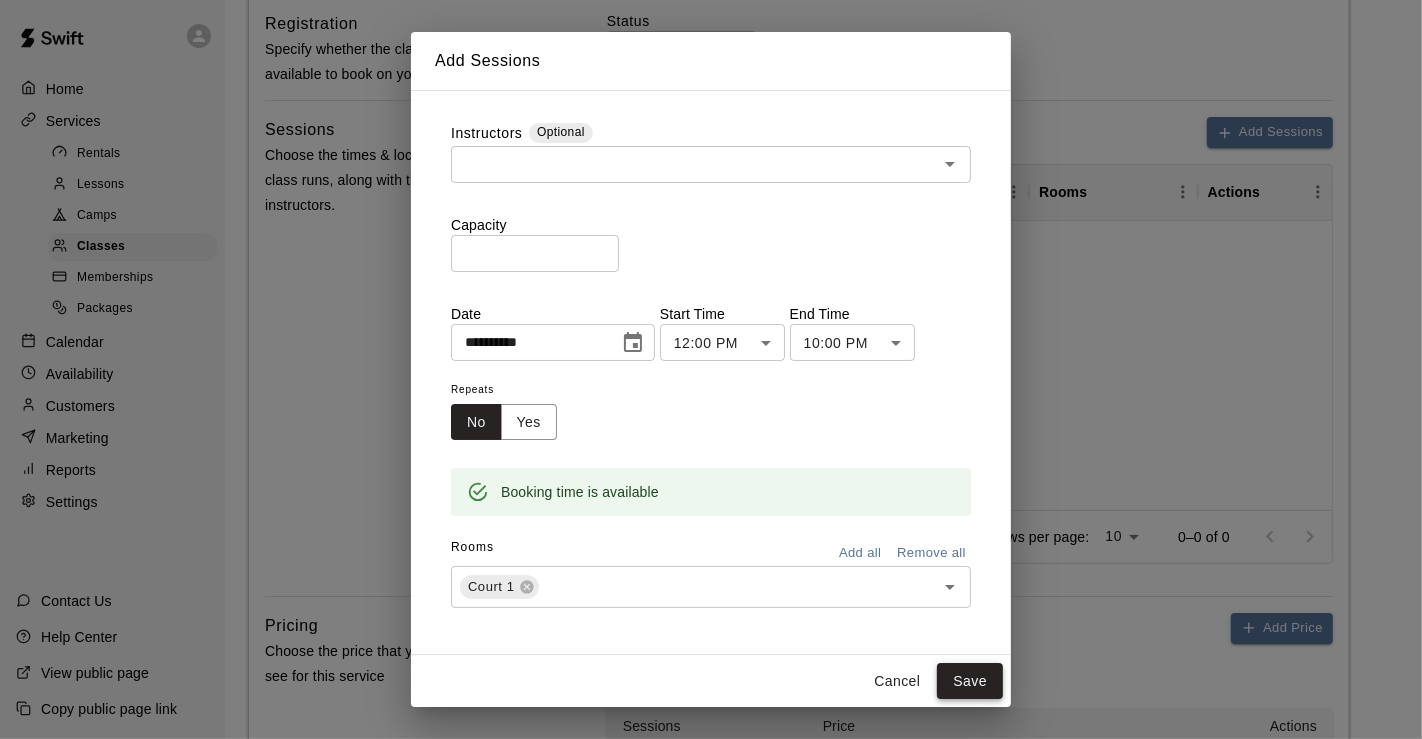click on "Save" at bounding box center (970, 681) 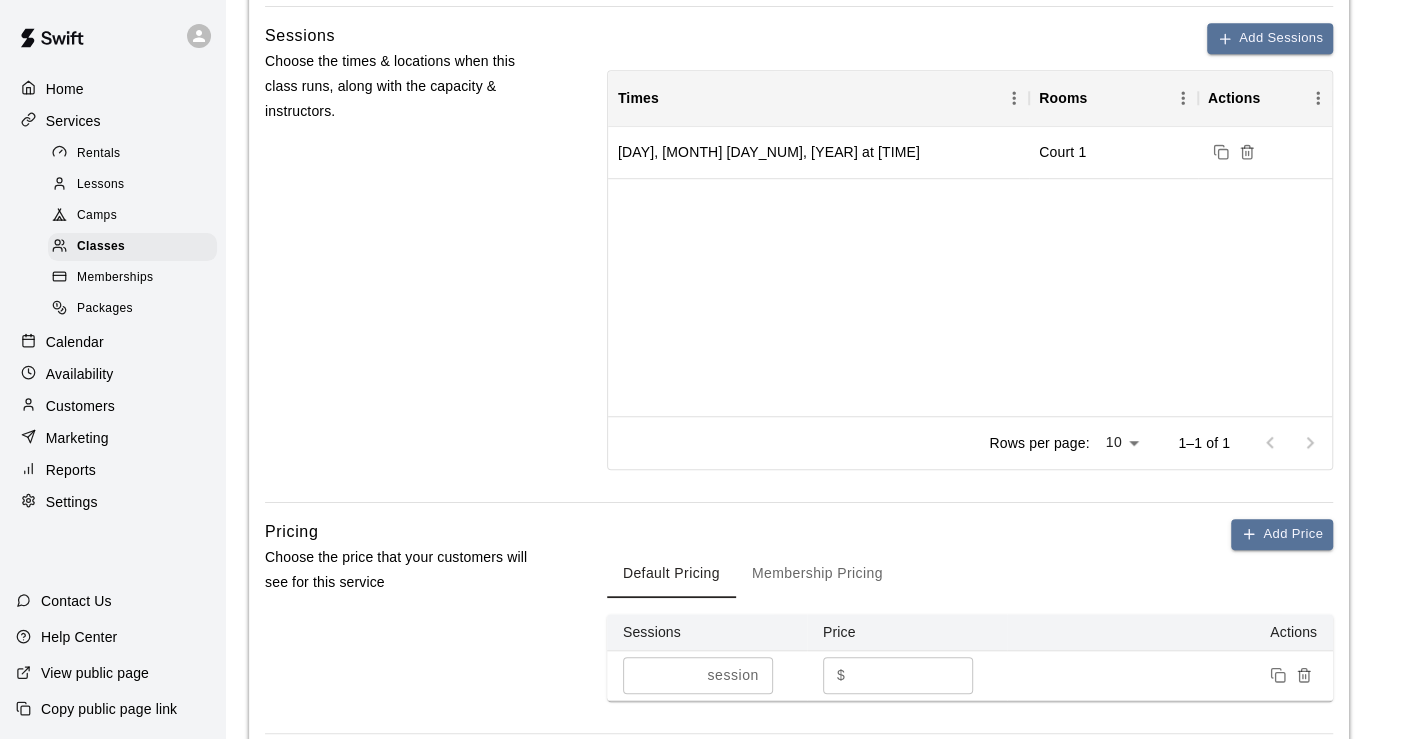 scroll, scrollTop: 888, scrollLeft: 0, axis: vertical 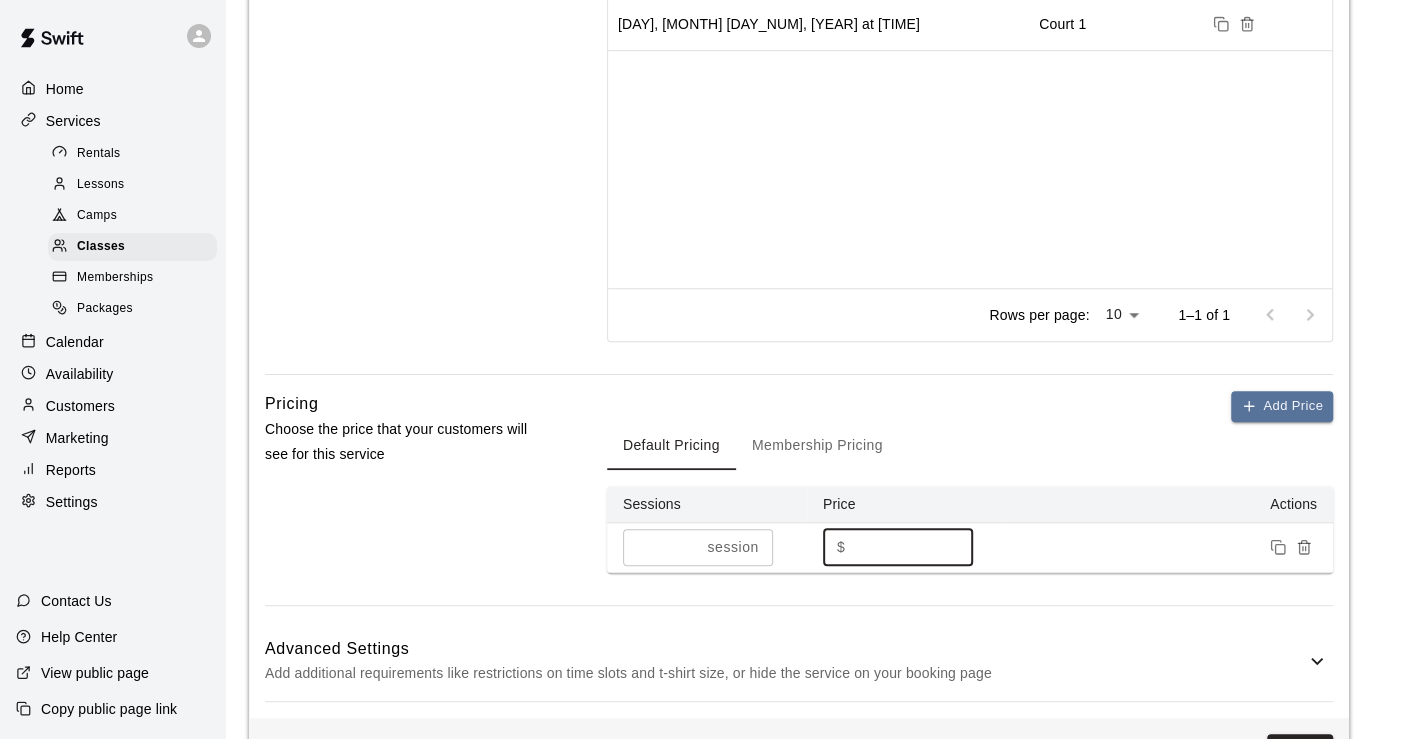 click on "*" at bounding box center (913, 547) 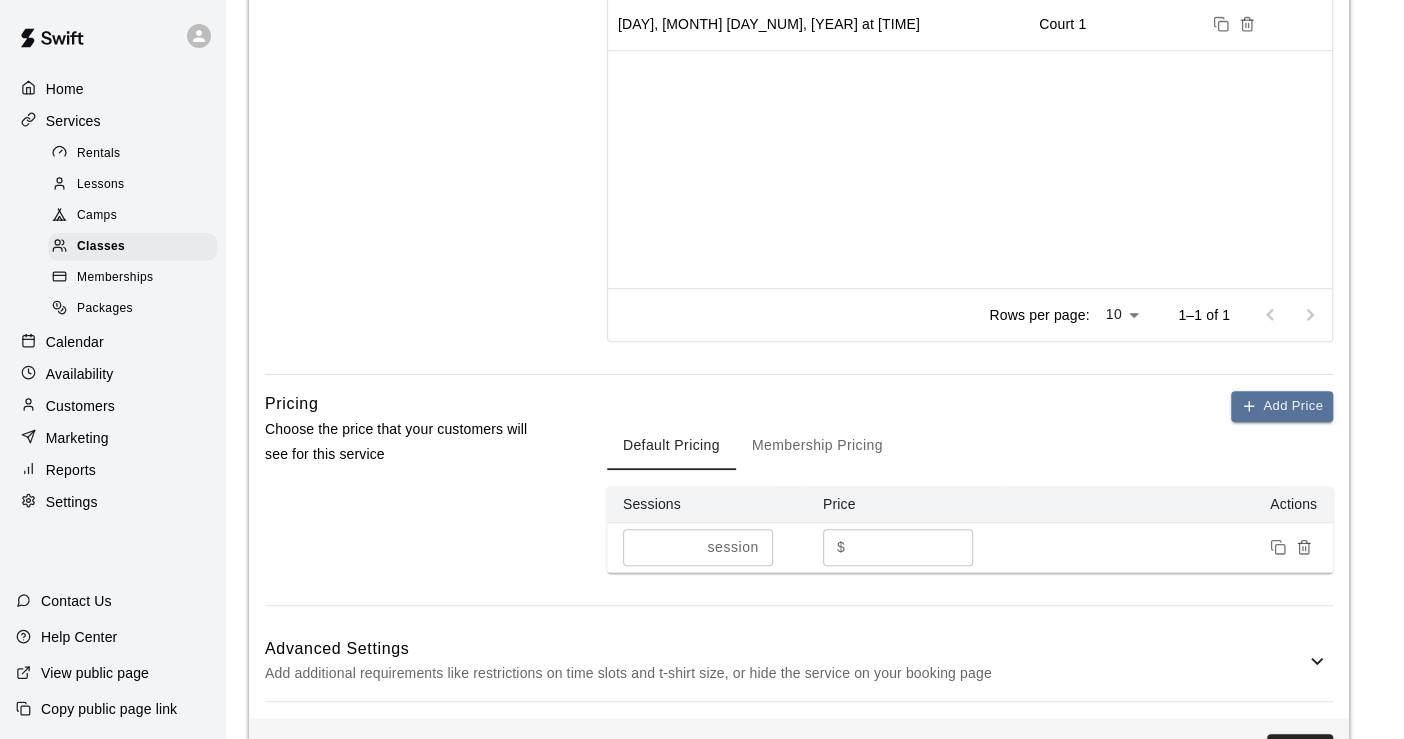 click on "Pricing Choose the price that your customers will see for this service" at bounding box center [404, 498] 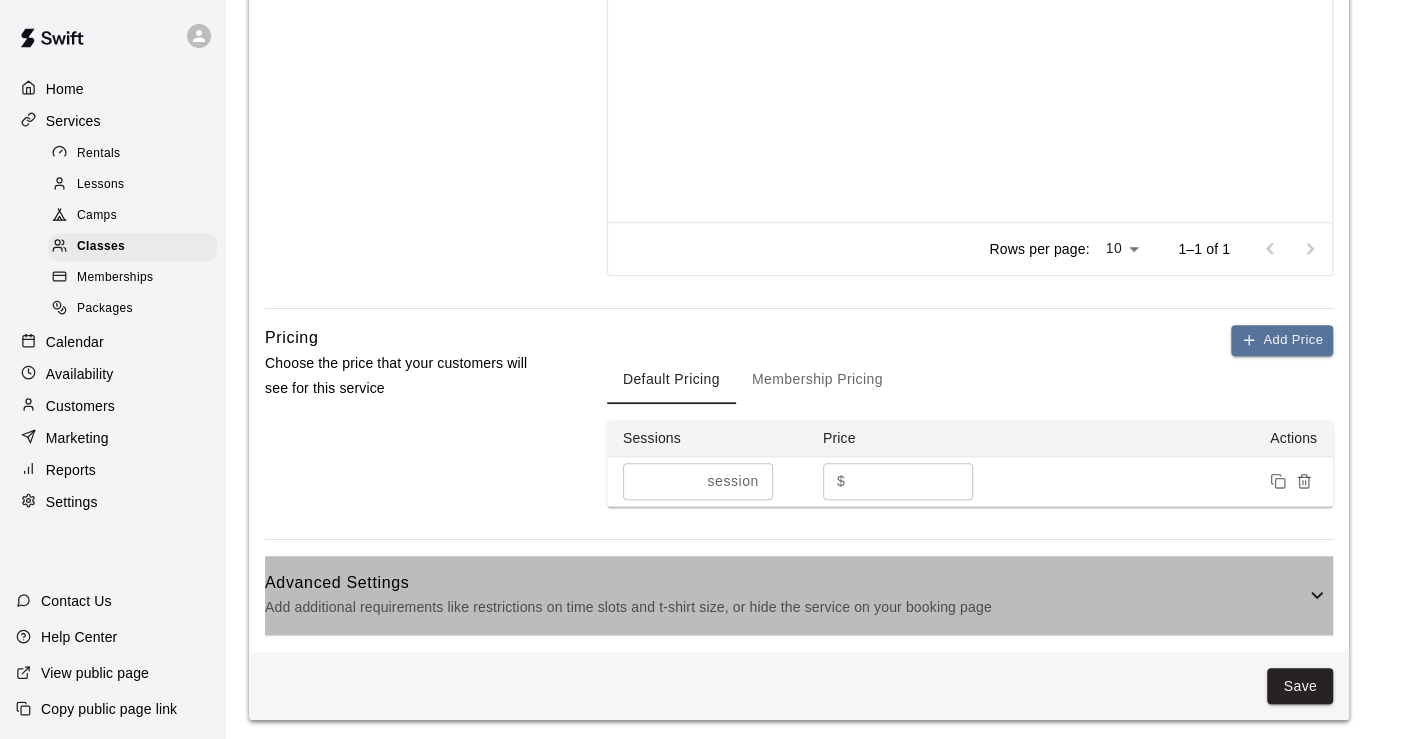 click on "Add additional requirements like restrictions on time slots and t-shirt size, or hide the service on your booking page" at bounding box center (785, 607) 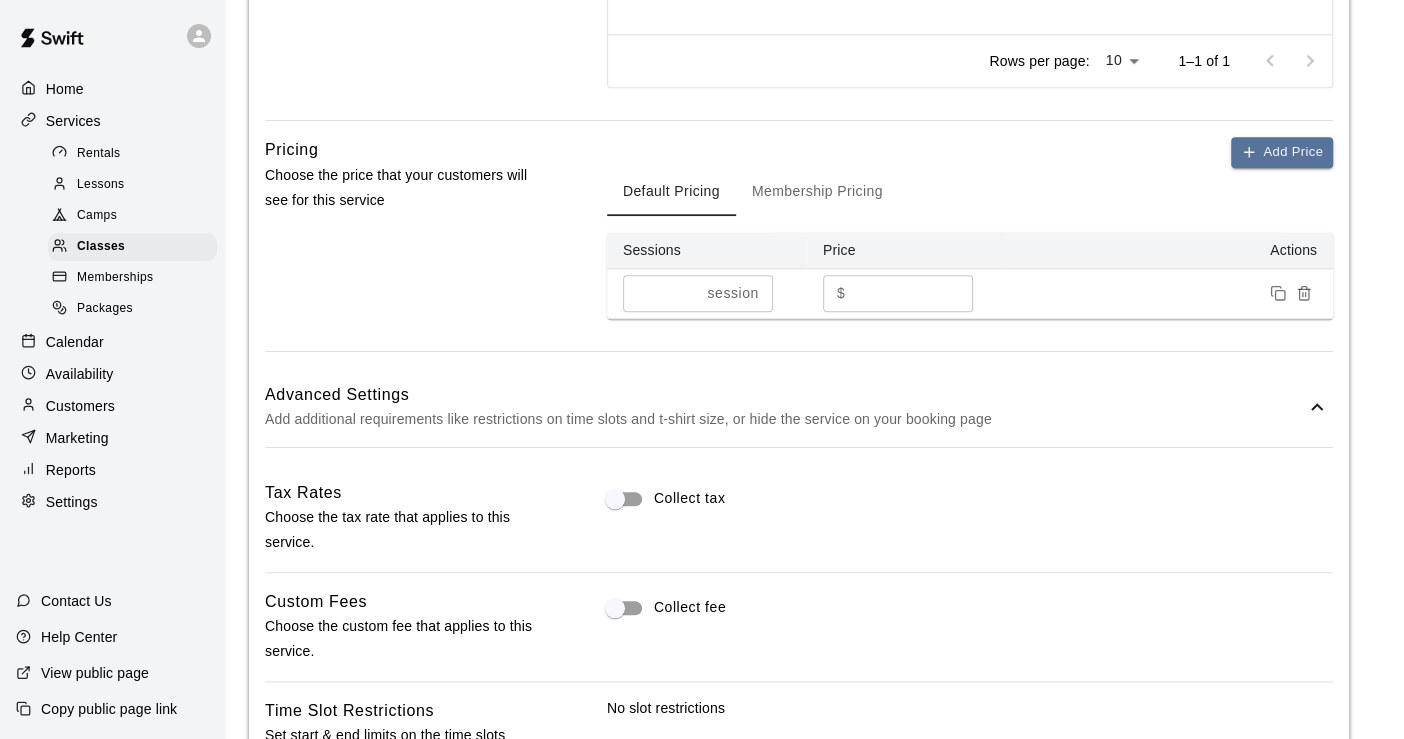 scroll, scrollTop: 1288, scrollLeft: 0, axis: vertical 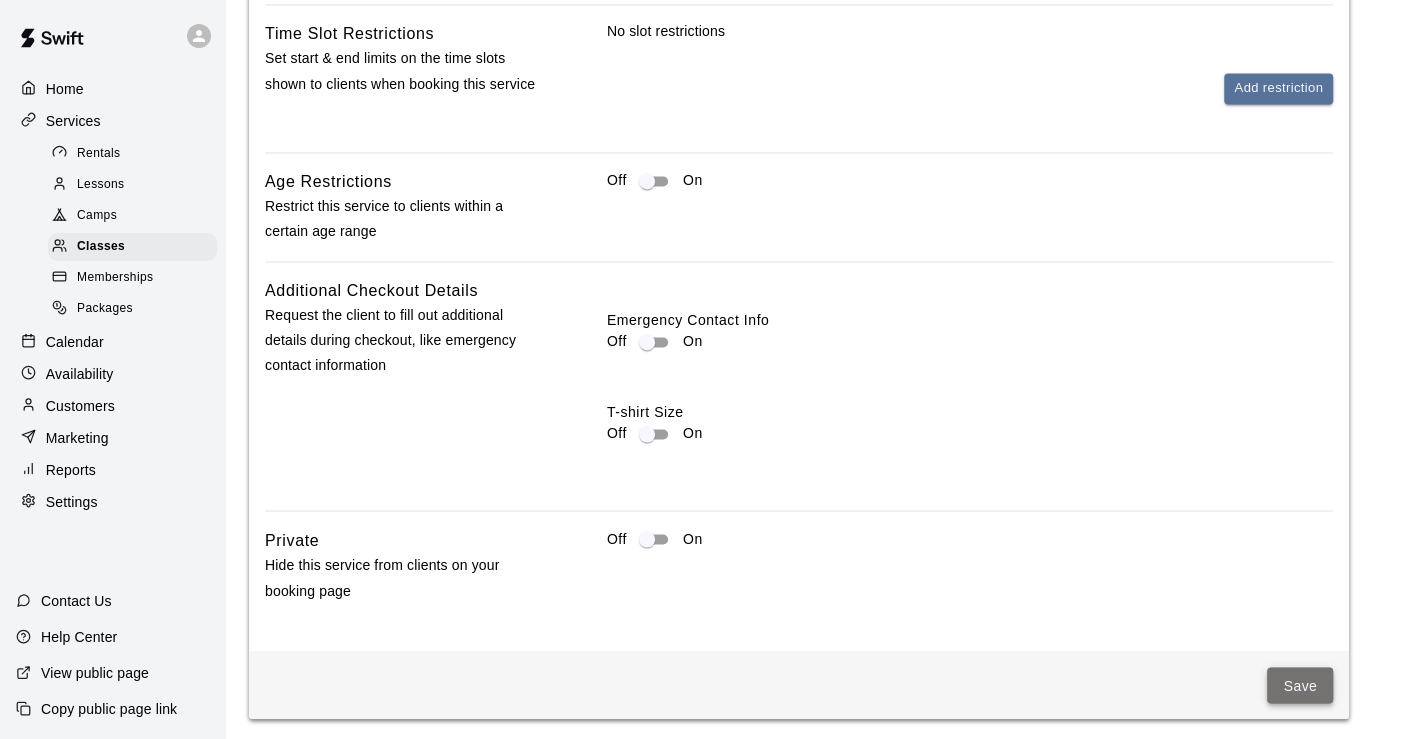 click on "Save" at bounding box center (1300, 685) 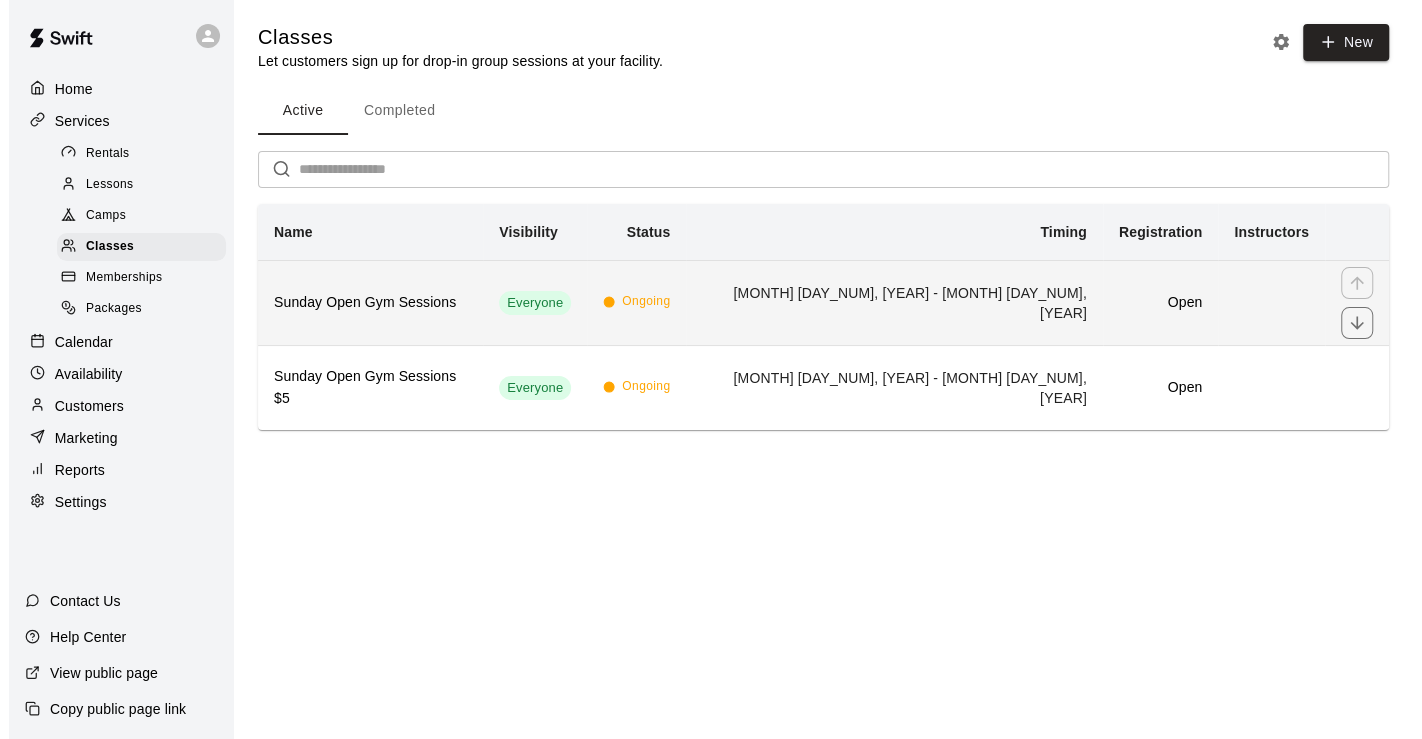 scroll, scrollTop: 0, scrollLeft: 0, axis: both 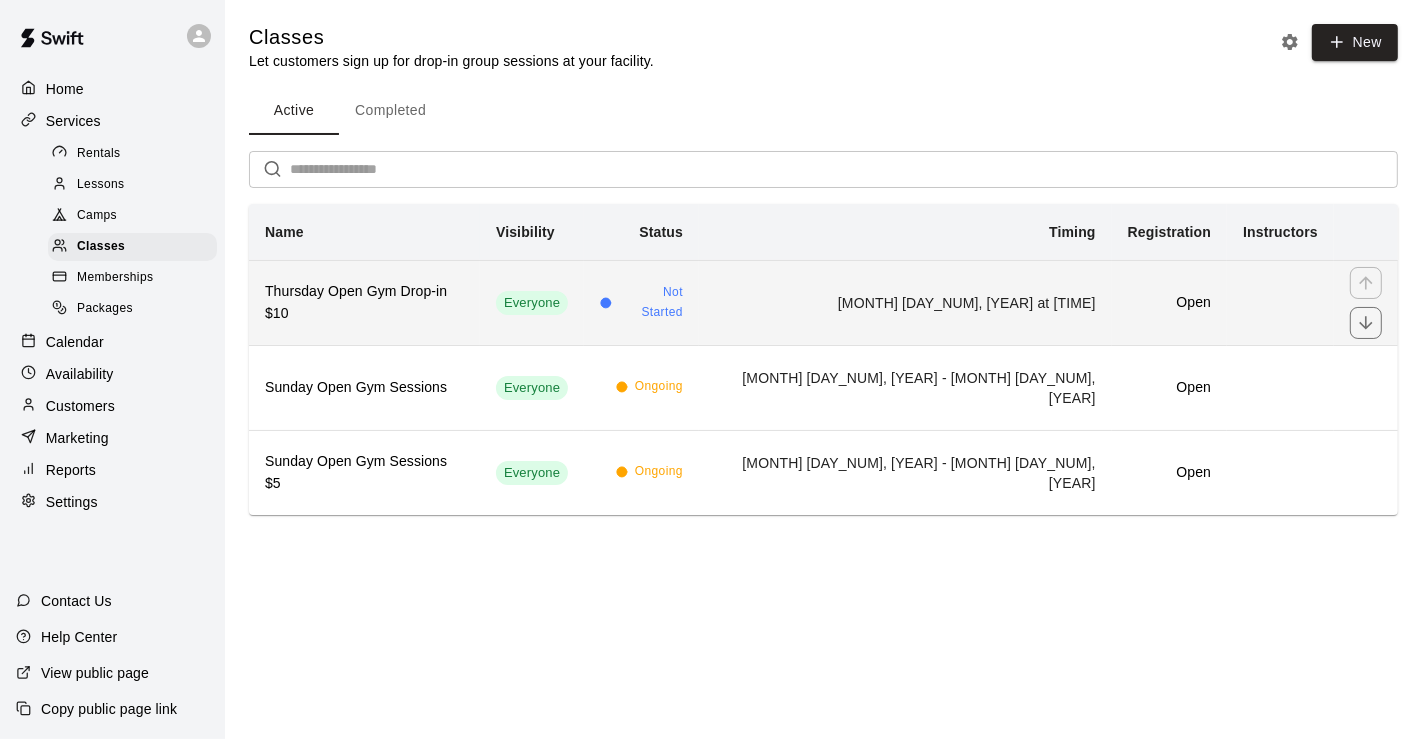 click on "Thursday Open Gym Drop-in $10" at bounding box center (364, 303) 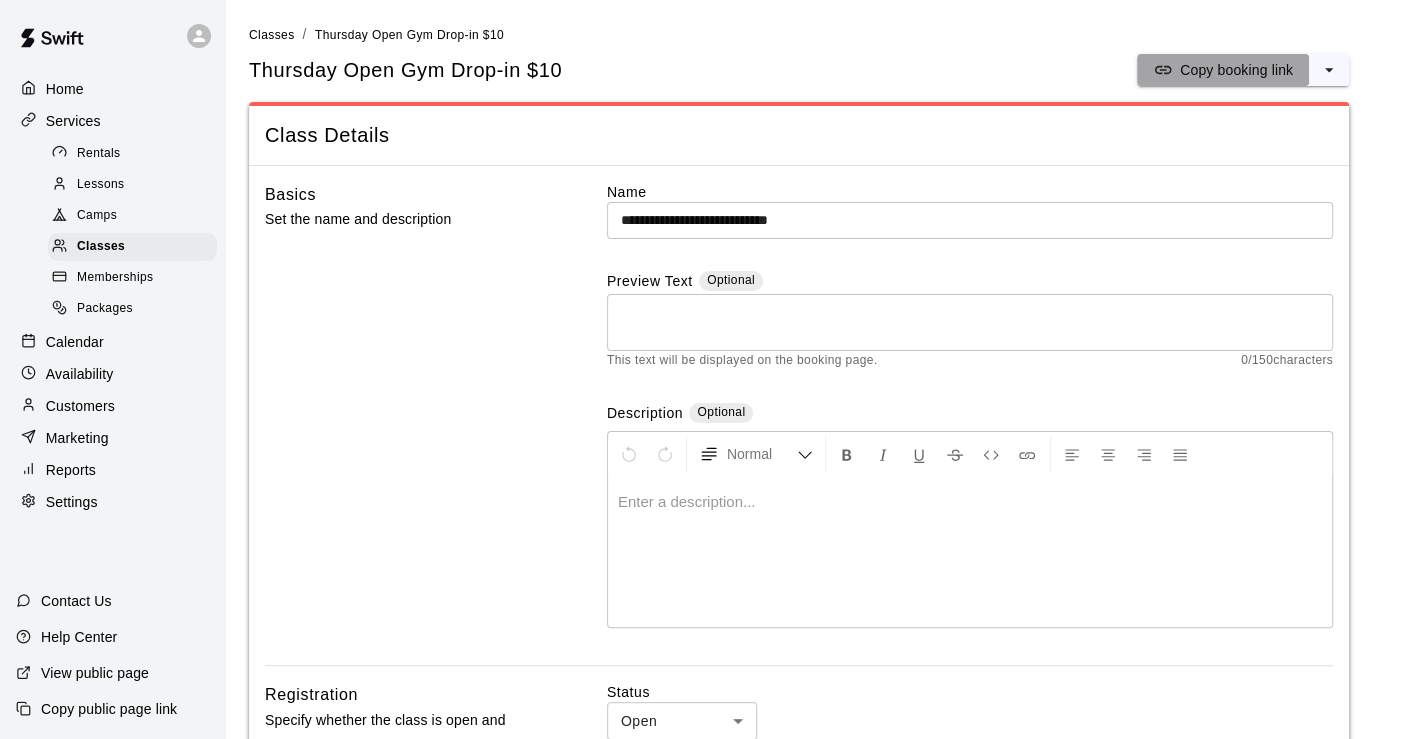 click on "Copy booking link" at bounding box center (1236, 70) 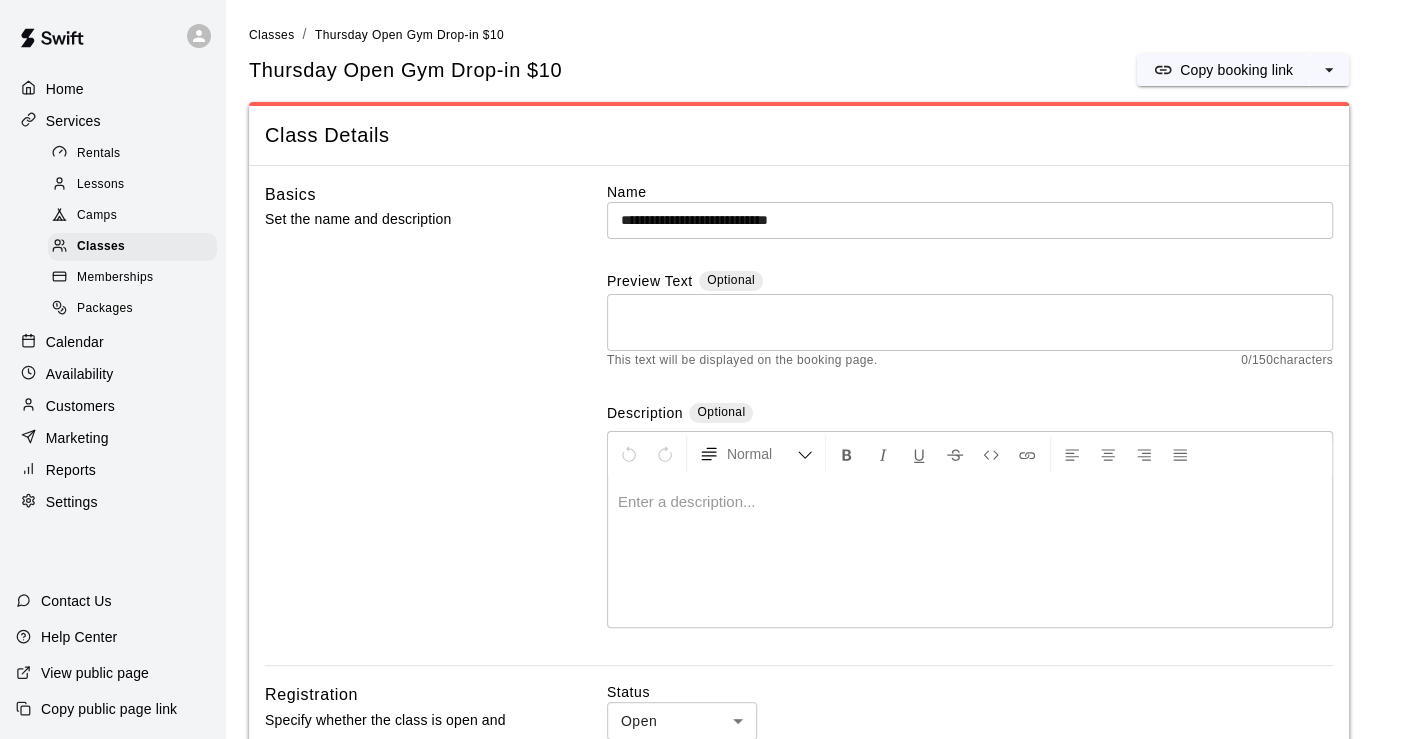 click on "Basics Set the name and description" at bounding box center [404, 424] 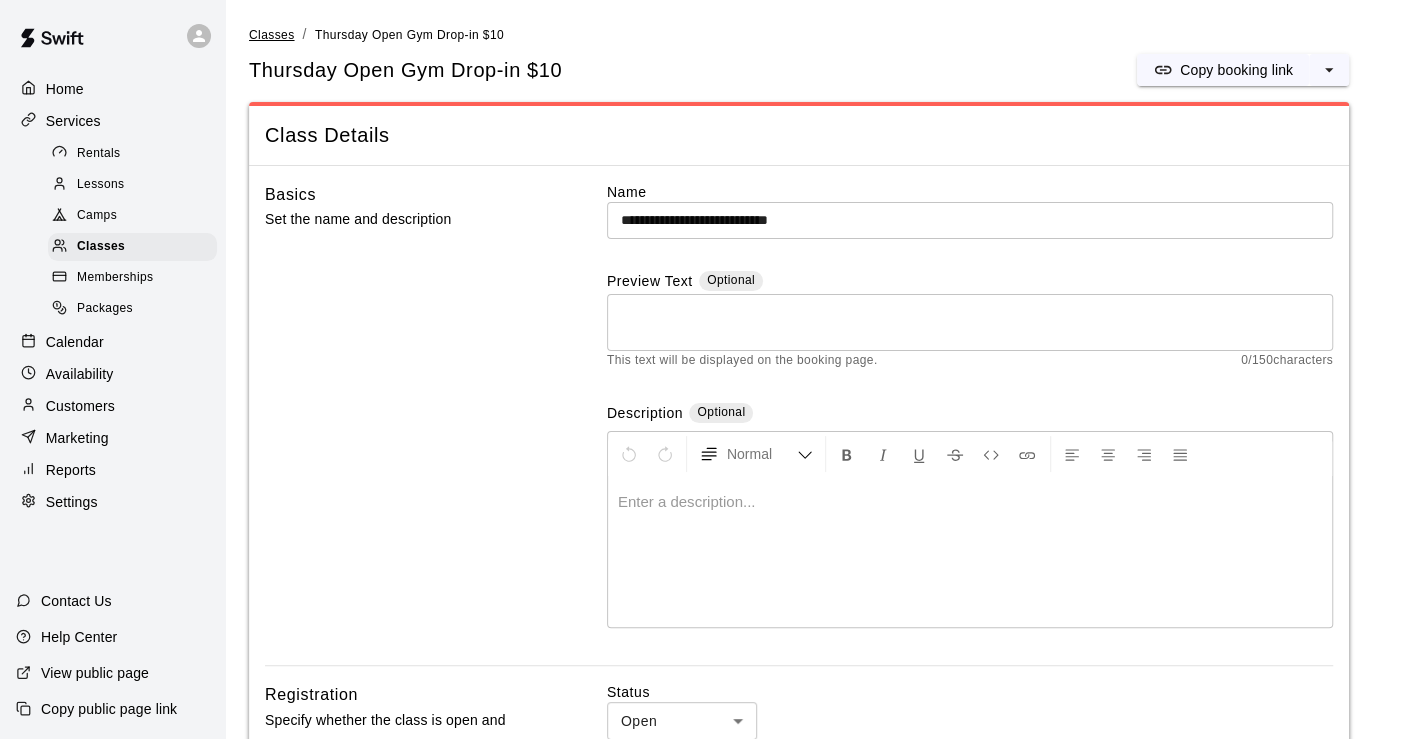 click on "Classes" at bounding box center [271, 35] 